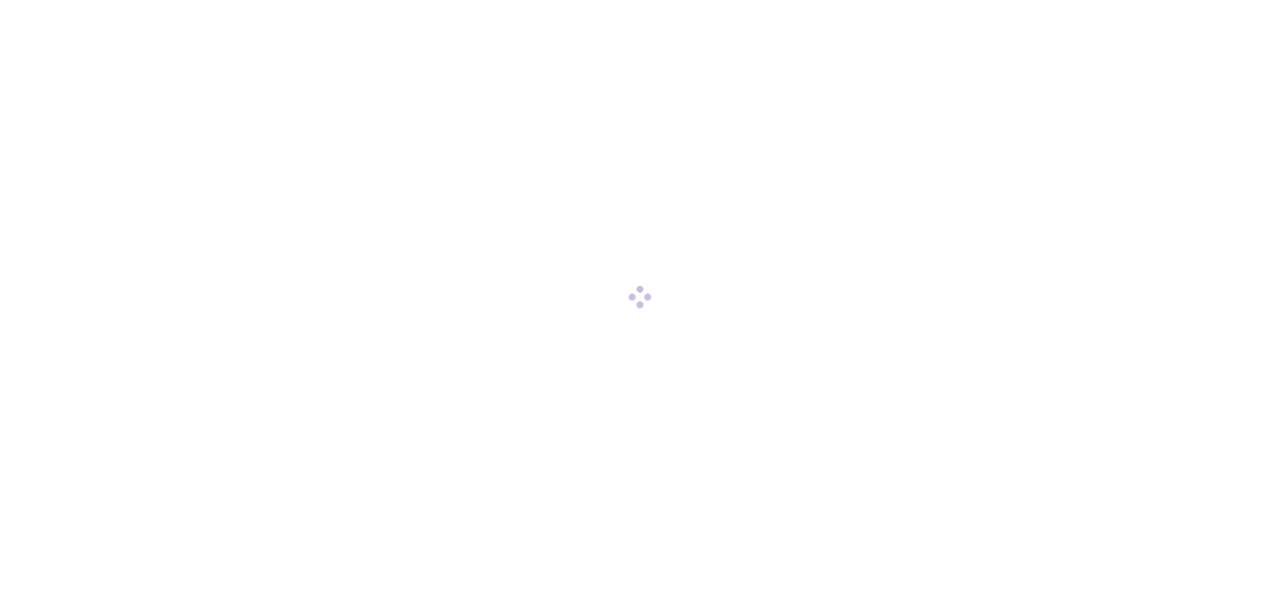 scroll, scrollTop: 0, scrollLeft: 0, axis: both 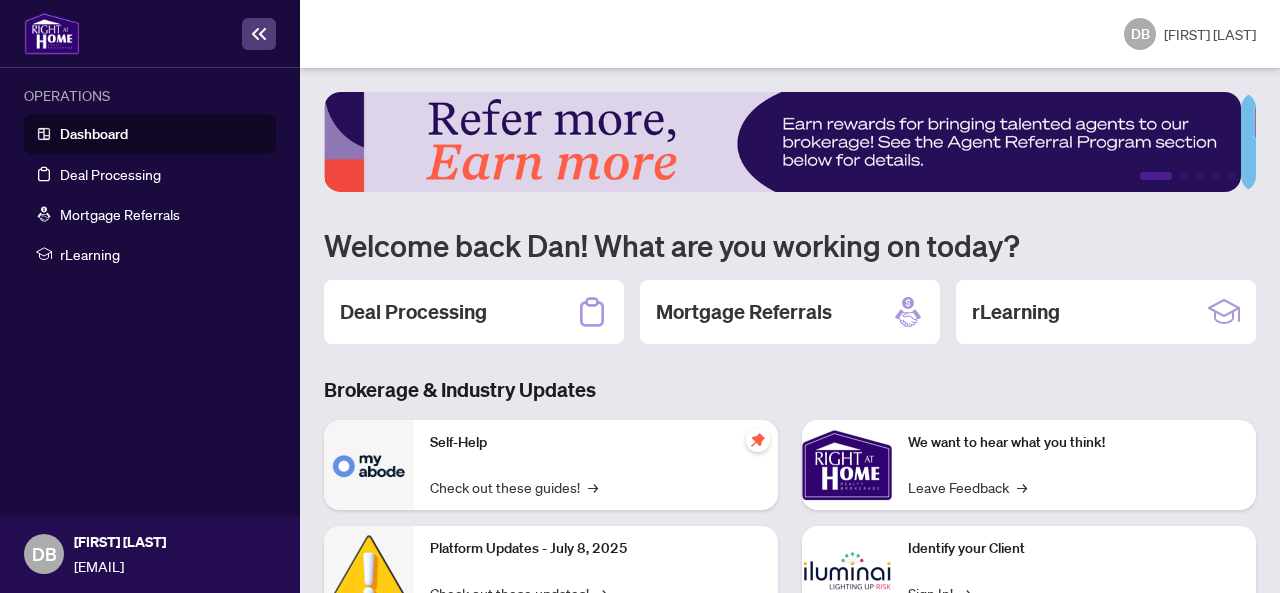 click on "Dashboard" at bounding box center (94, 134) 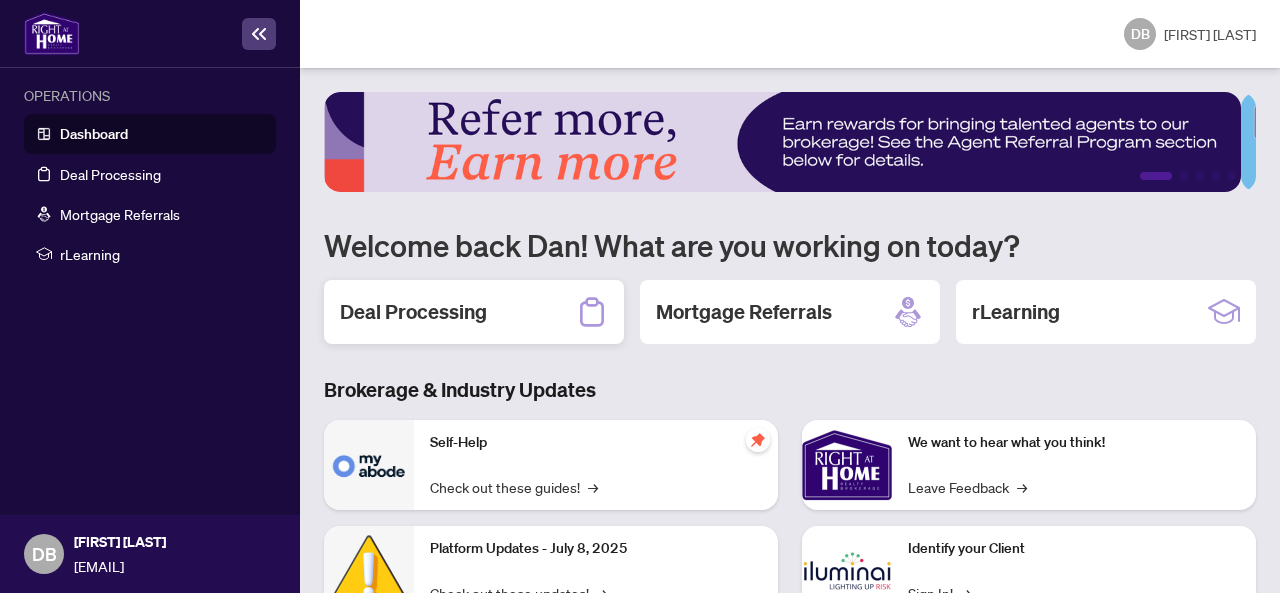 click on "Deal Processing" at bounding box center (413, 312) 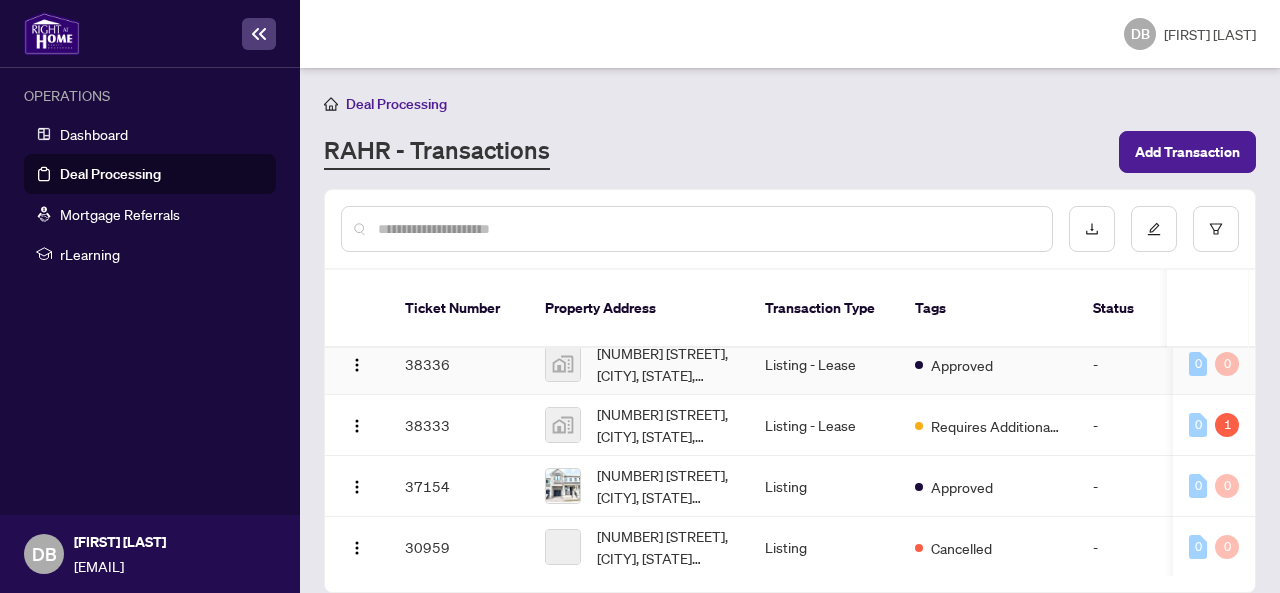 scroll, scrollTop: 200, scrollLeft: 0, axis: vertical 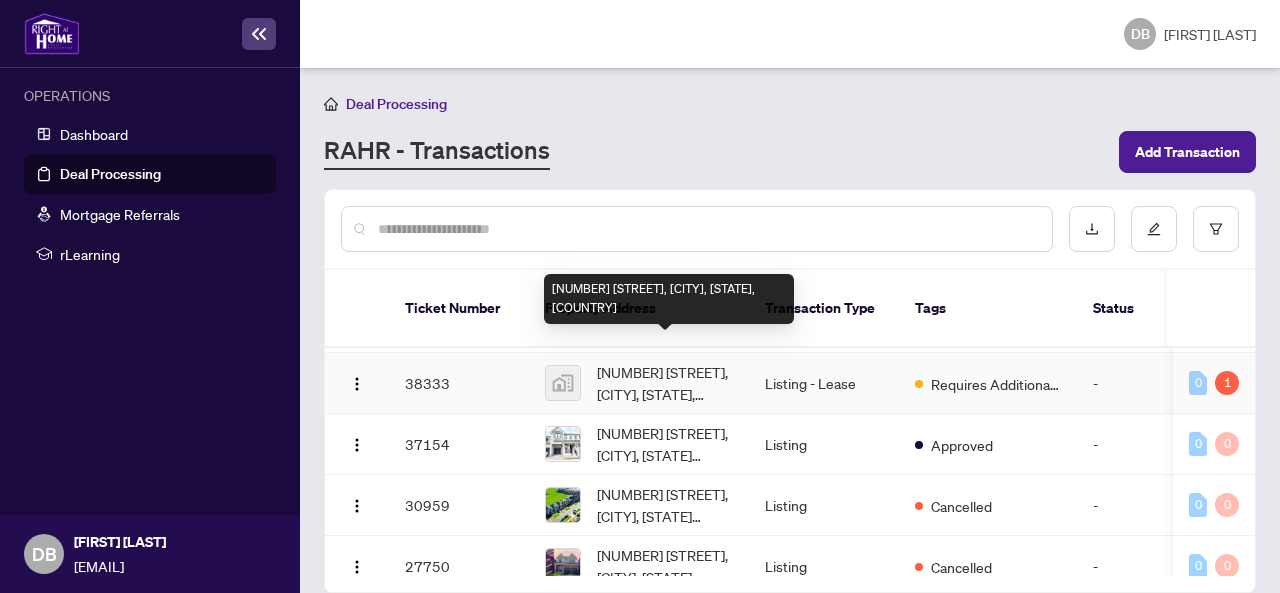 click on "[NUMBER] [STREET], [CITY], [STATE], [COUNTRY]" at bounding box center [665, 383] 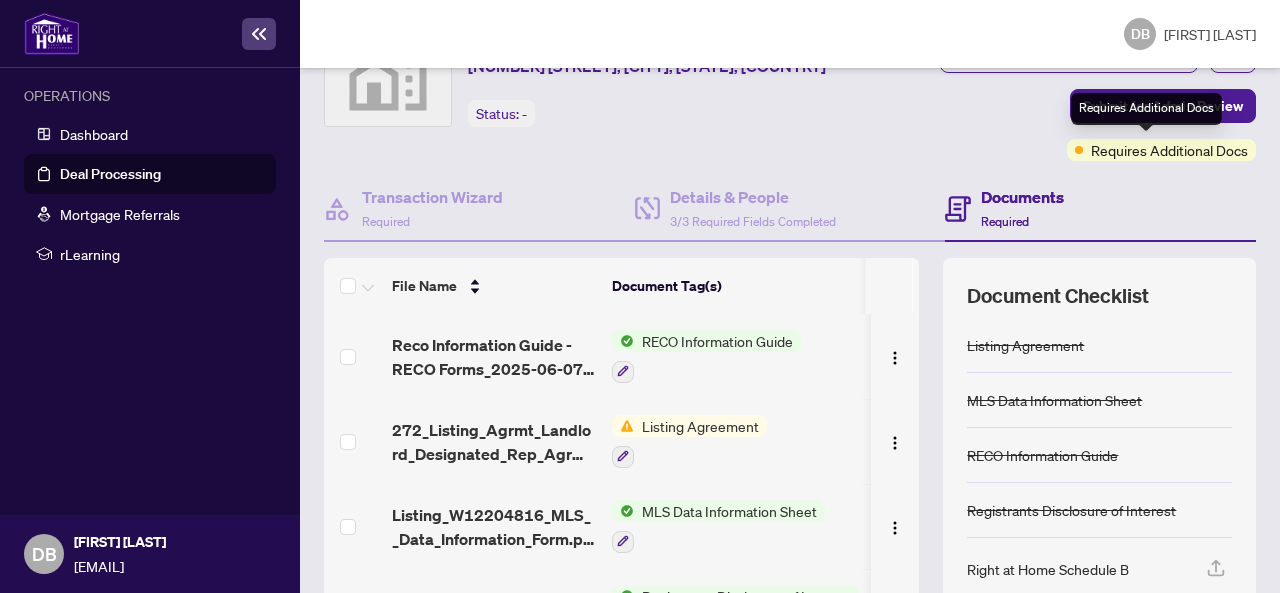 scroll, scrollTop: 0, scrollLeft: 0, axis: both 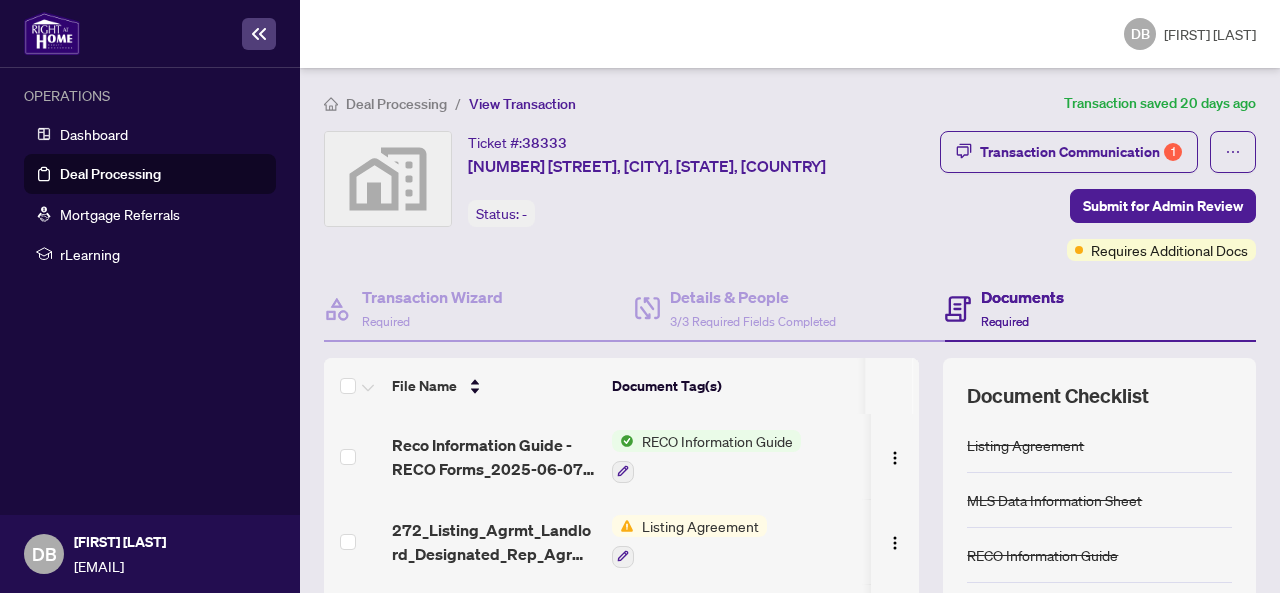 click on "Transaction Communication 1" at bounding box center (1081, 152) 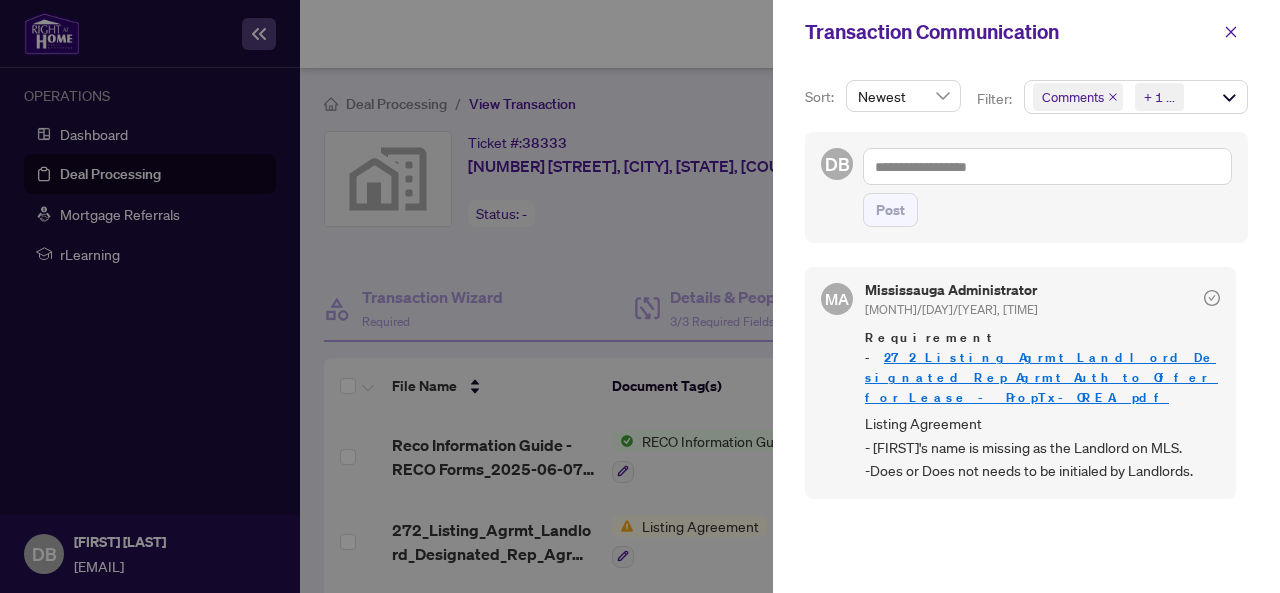 click at bounding box center (640, 296) 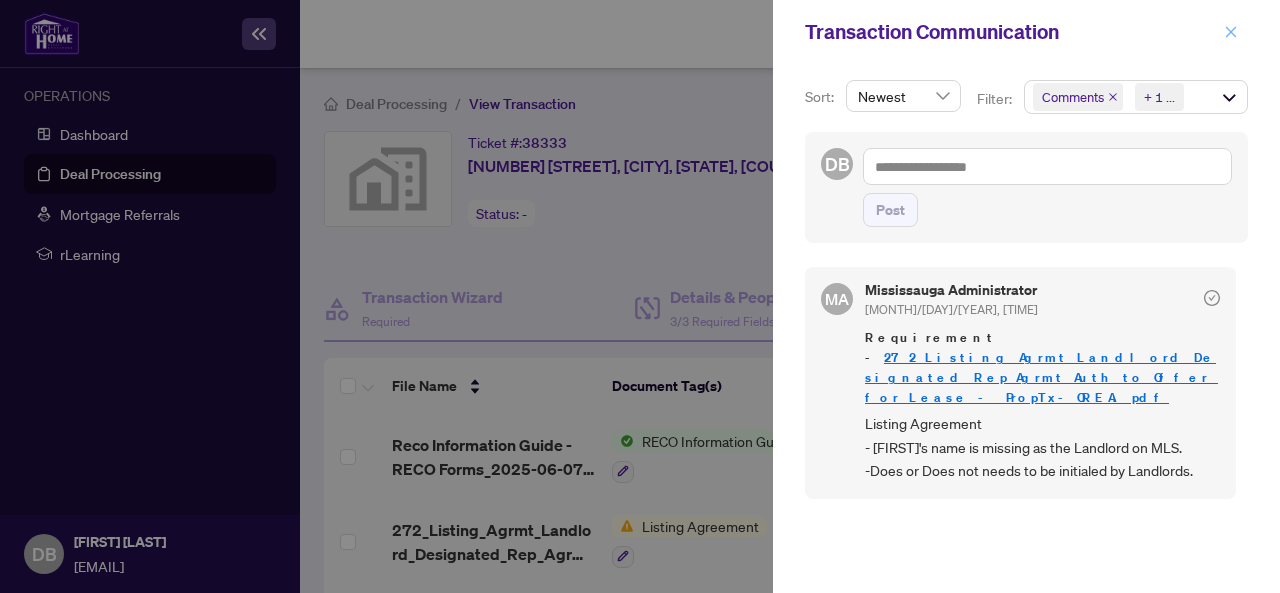 click 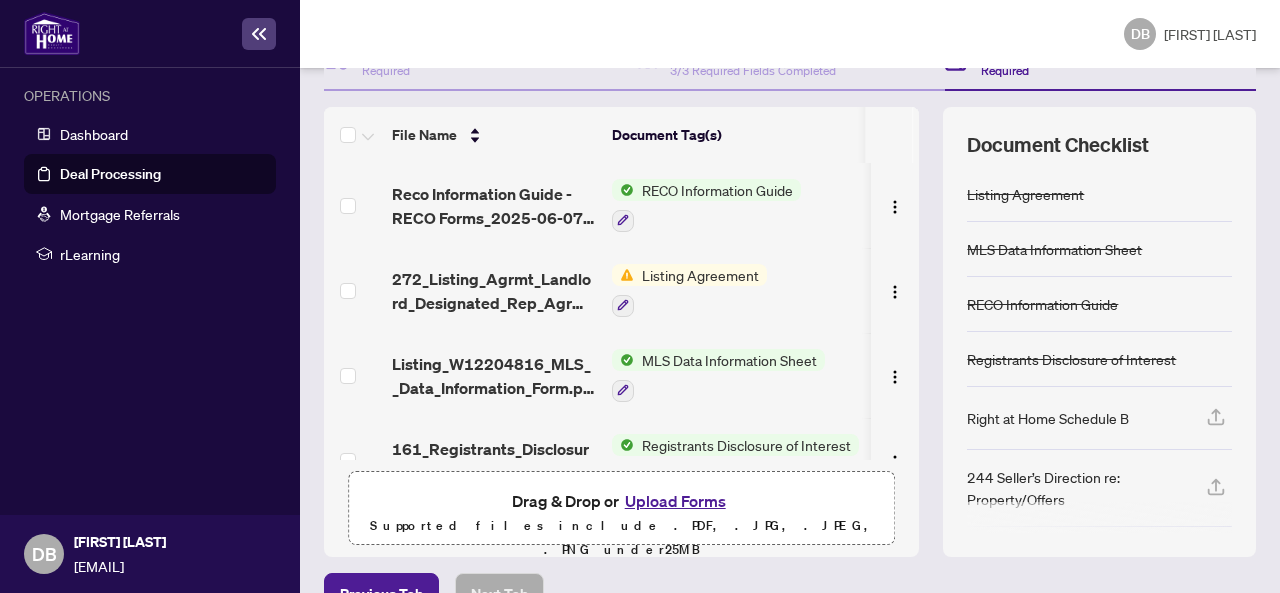 scroll, scrollTop: 293, scrollLeft: 0, axis: vertical 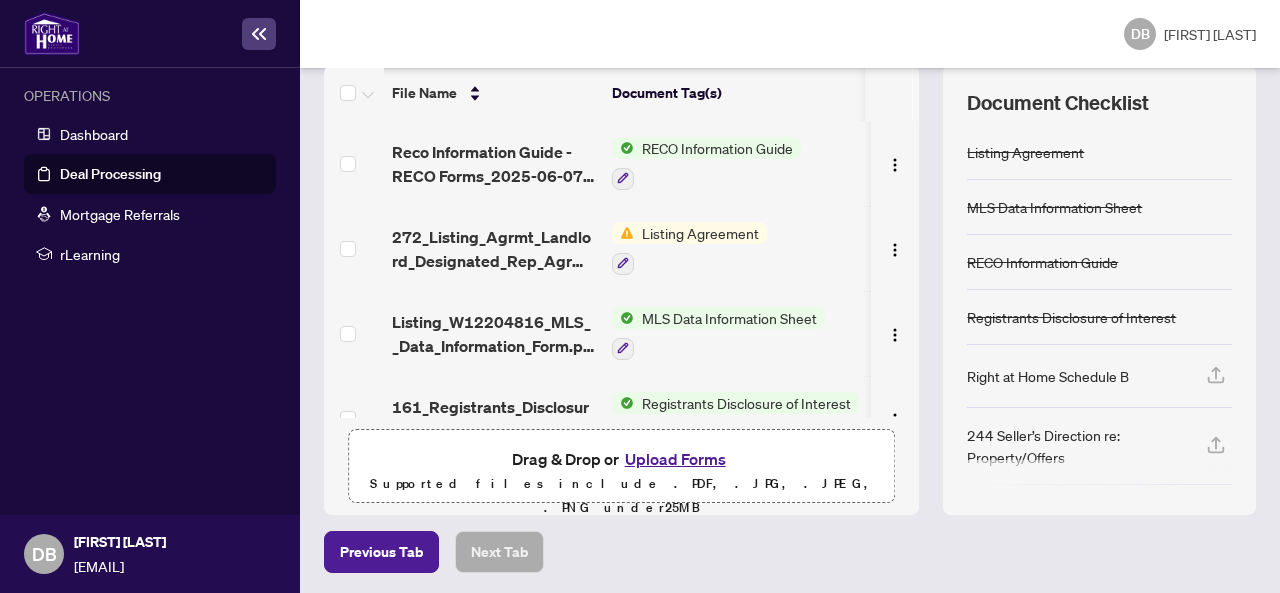 click 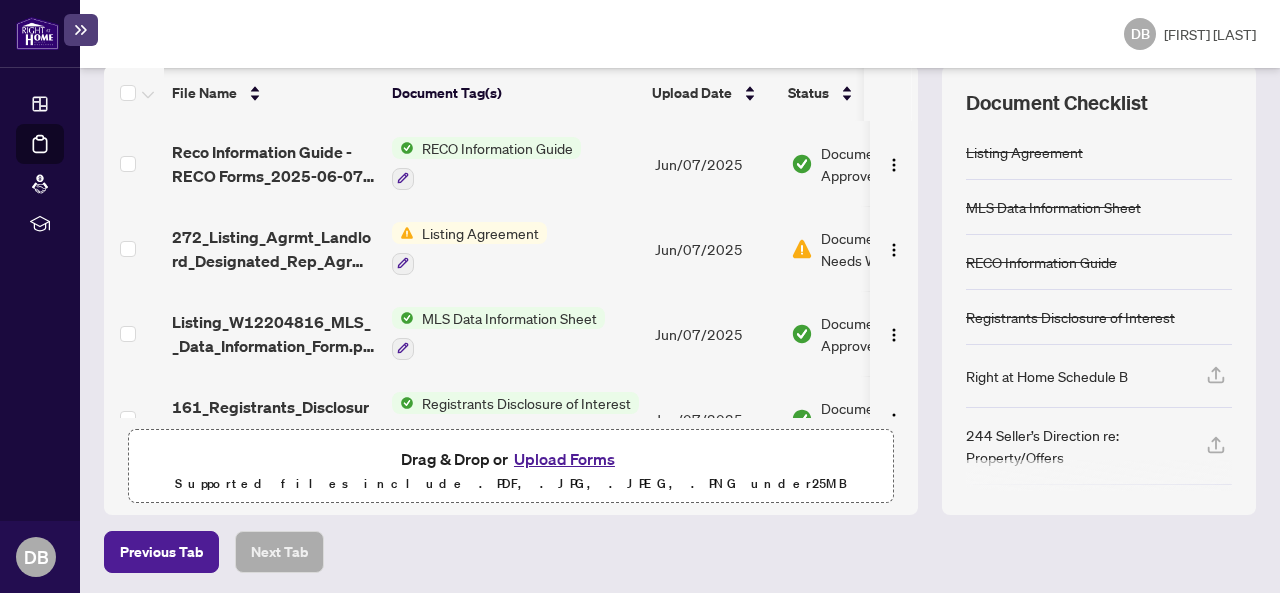 click 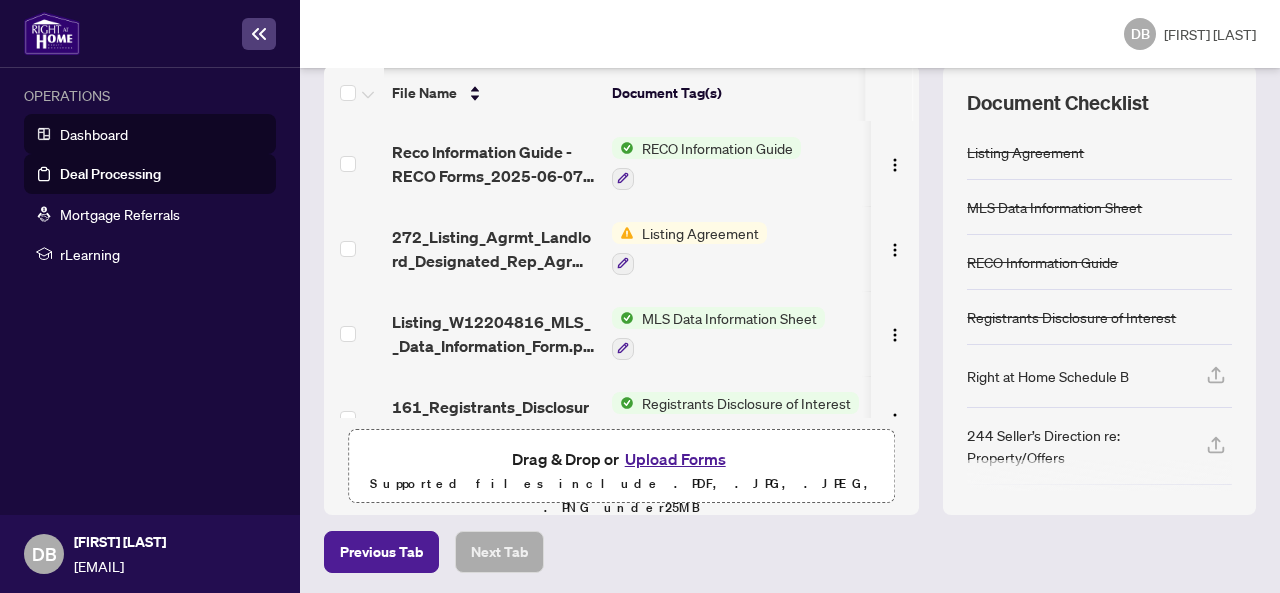 click on "Dashboard" at bounding box center (94, 134) 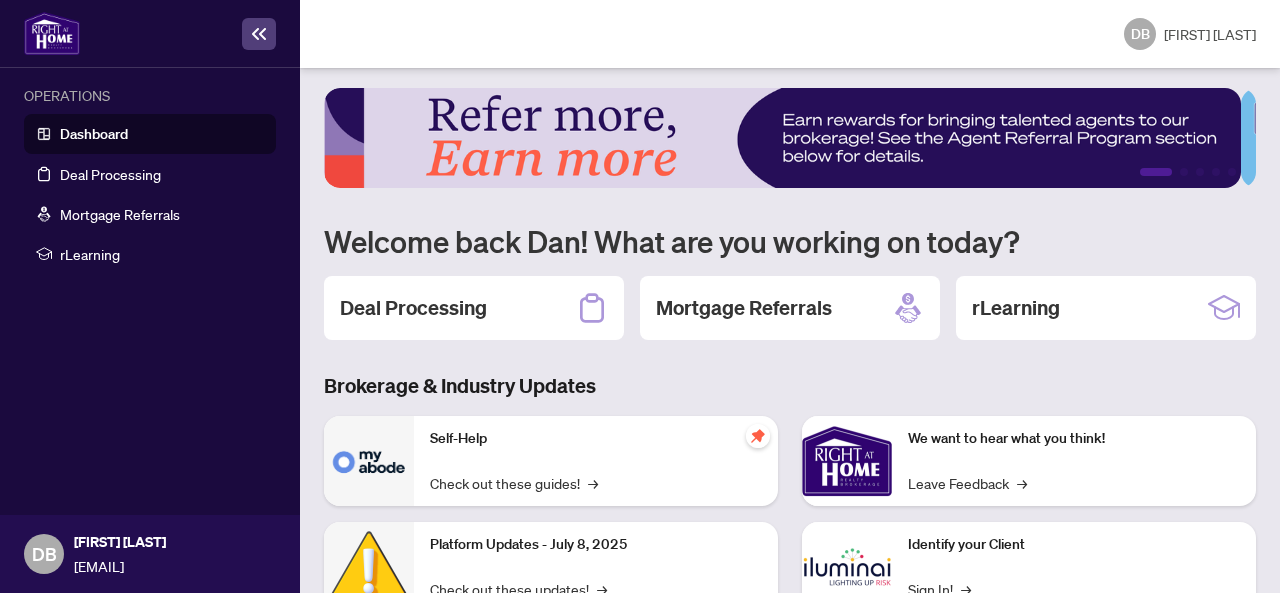 scroll, scrollTop: 0, scrollLeft: 0, axis: both 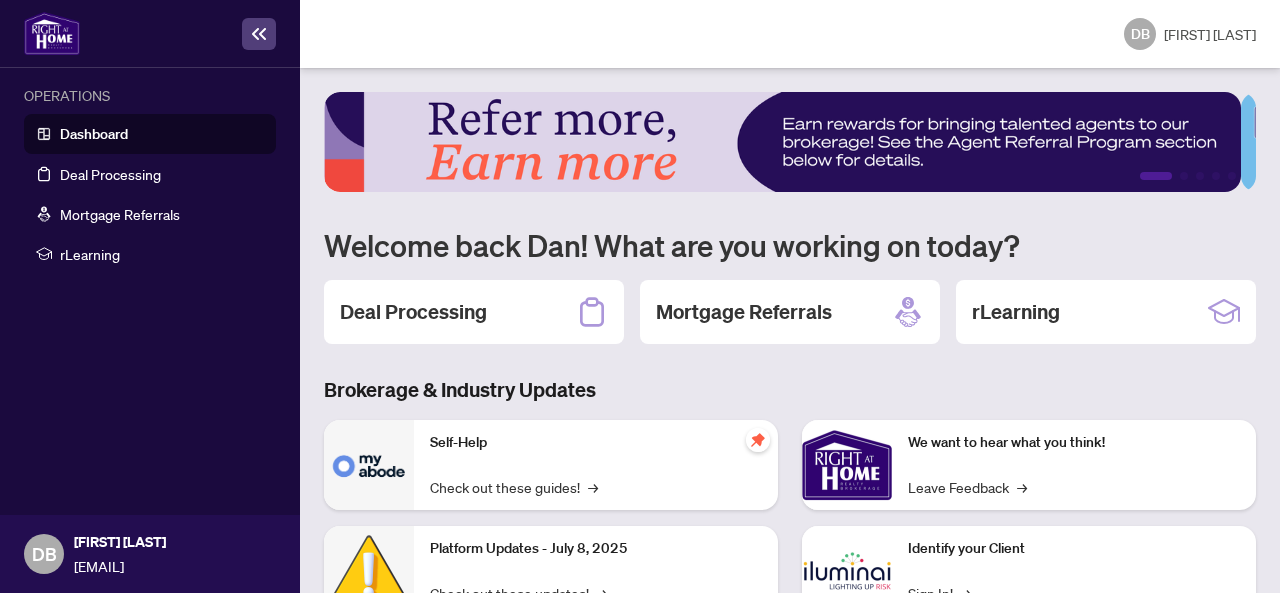 click on "Dashboard" at bounding box center (94, 134) 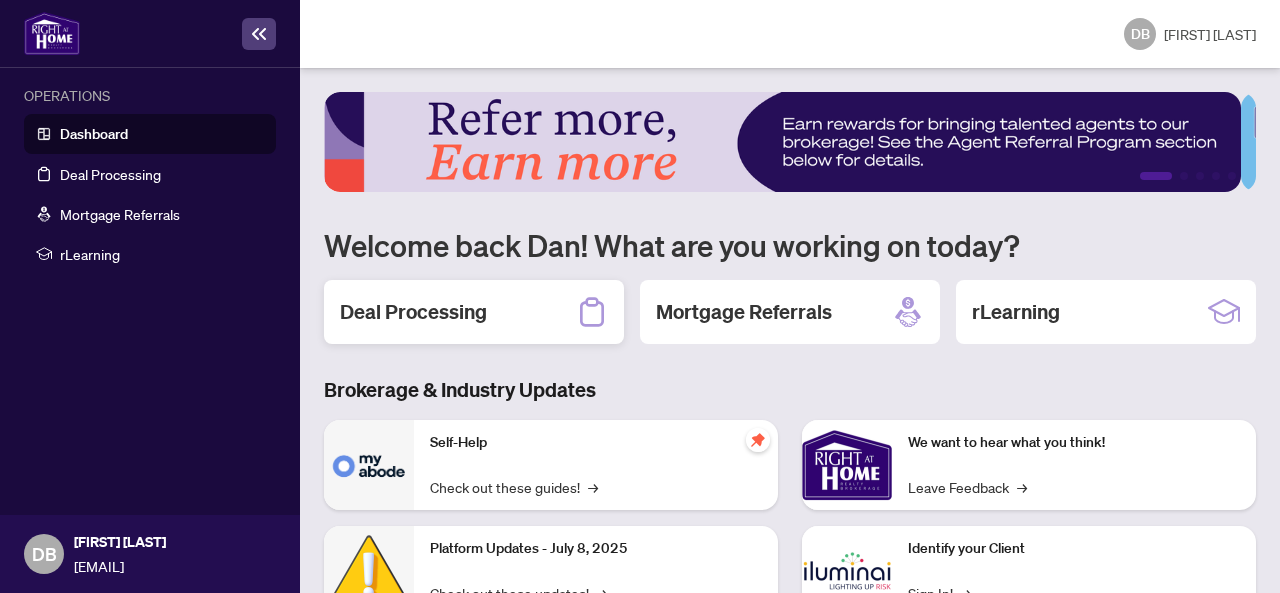 click on "Deal Processing" at bounding box center [413, 312] 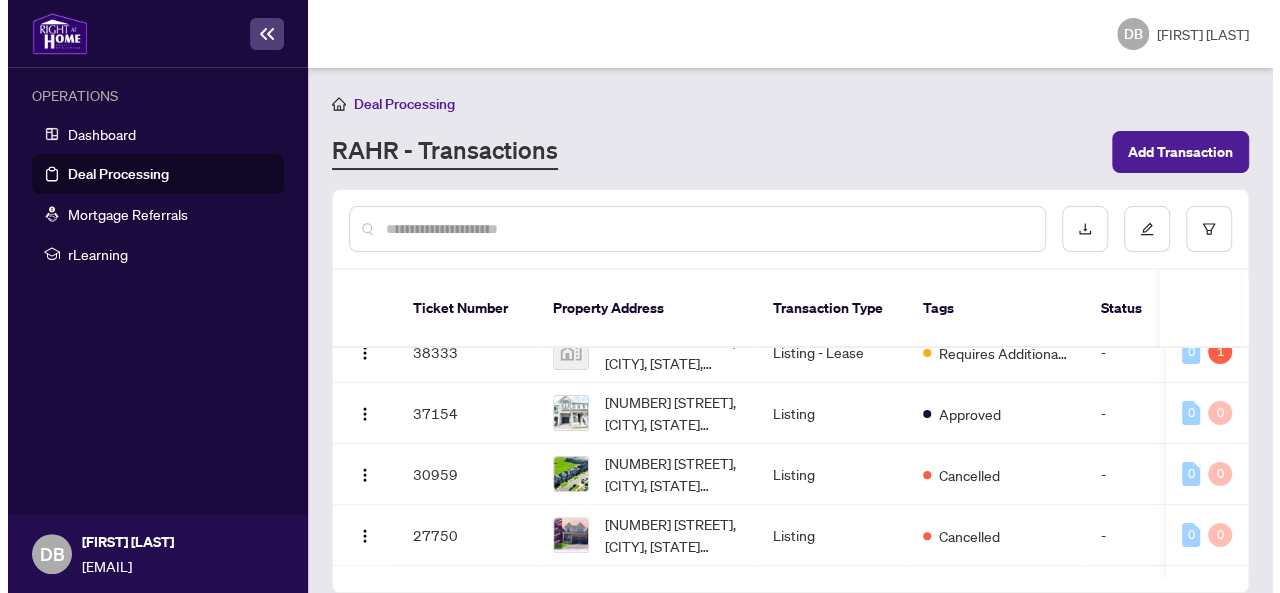 scroll, scrollTop: 0, scrollLeft: 0, axis: both 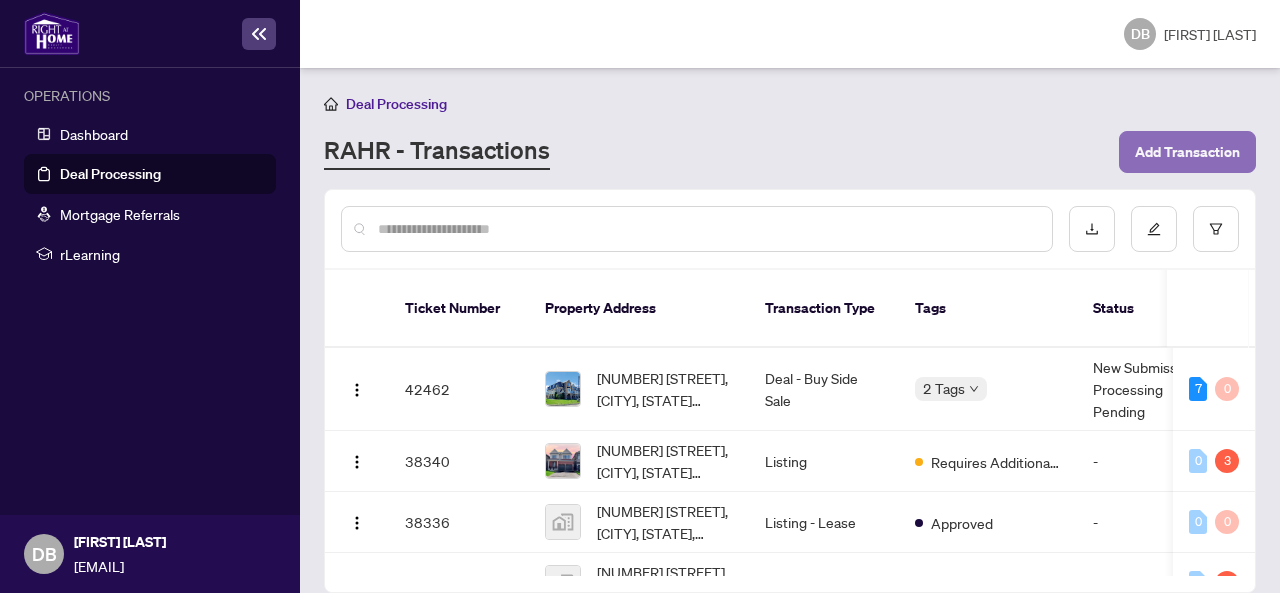 click on "Add Transaction" at bounding box center (1187, 152) 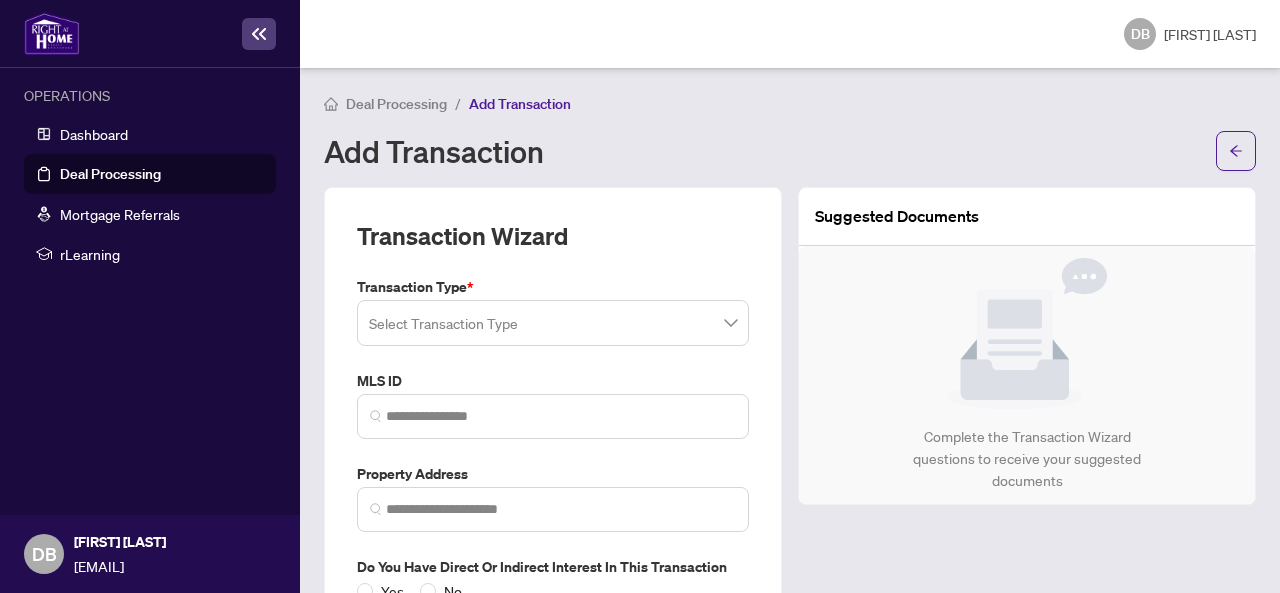 click on "Select Transaction Type" at bounding box center [553, 323] 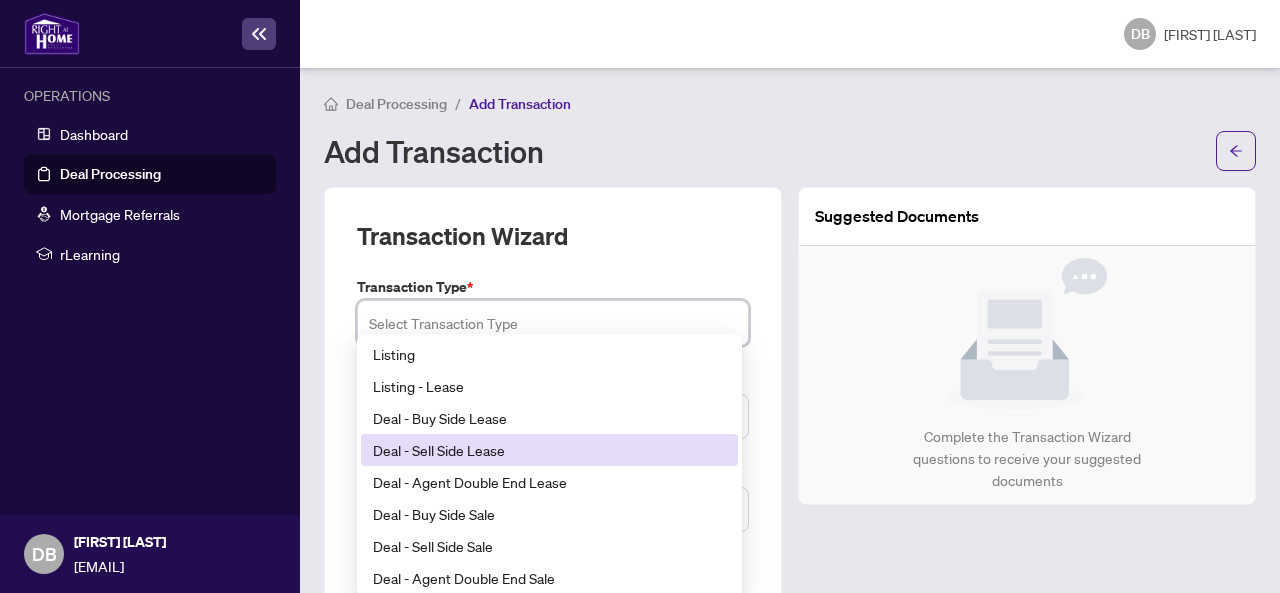 click on "Deal - Sell Side Lease" at bounding box center [549, 450] 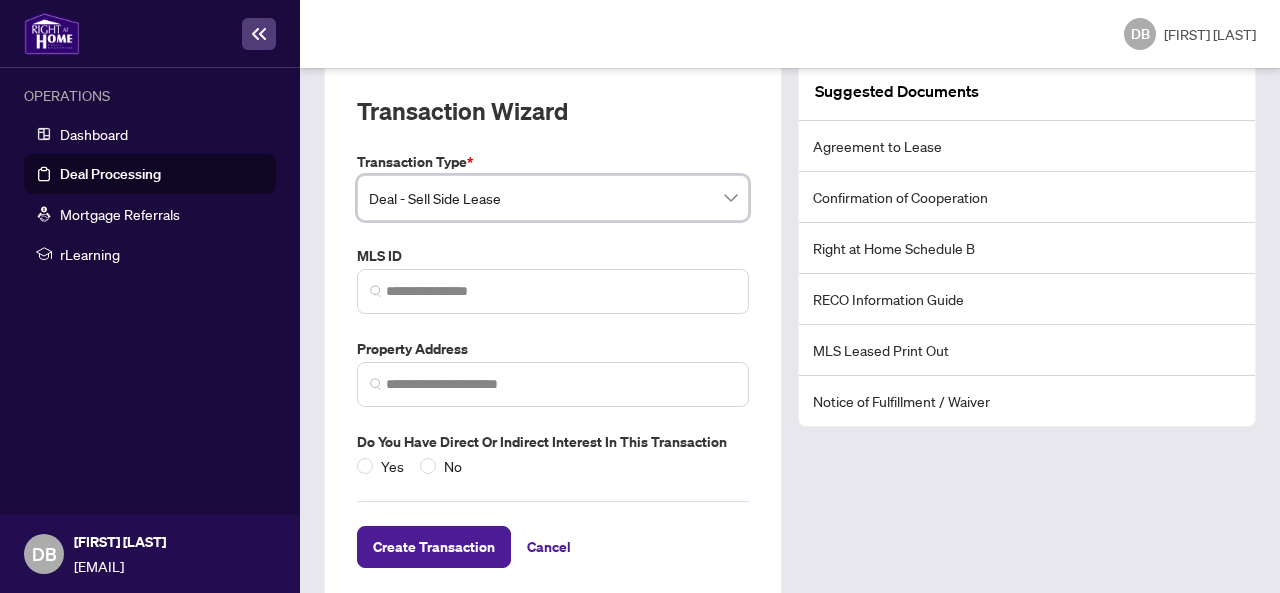 scroll, scrollTop: 152, scrollLeft: 0, axis: vertical 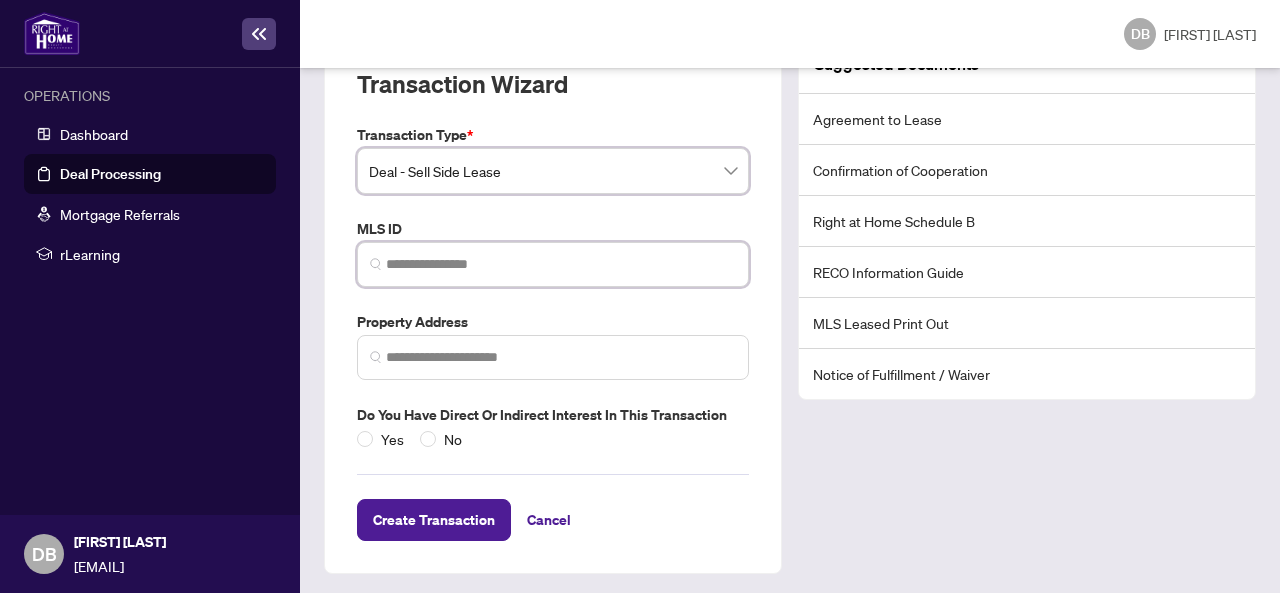 click at bounding box center (561, 264) 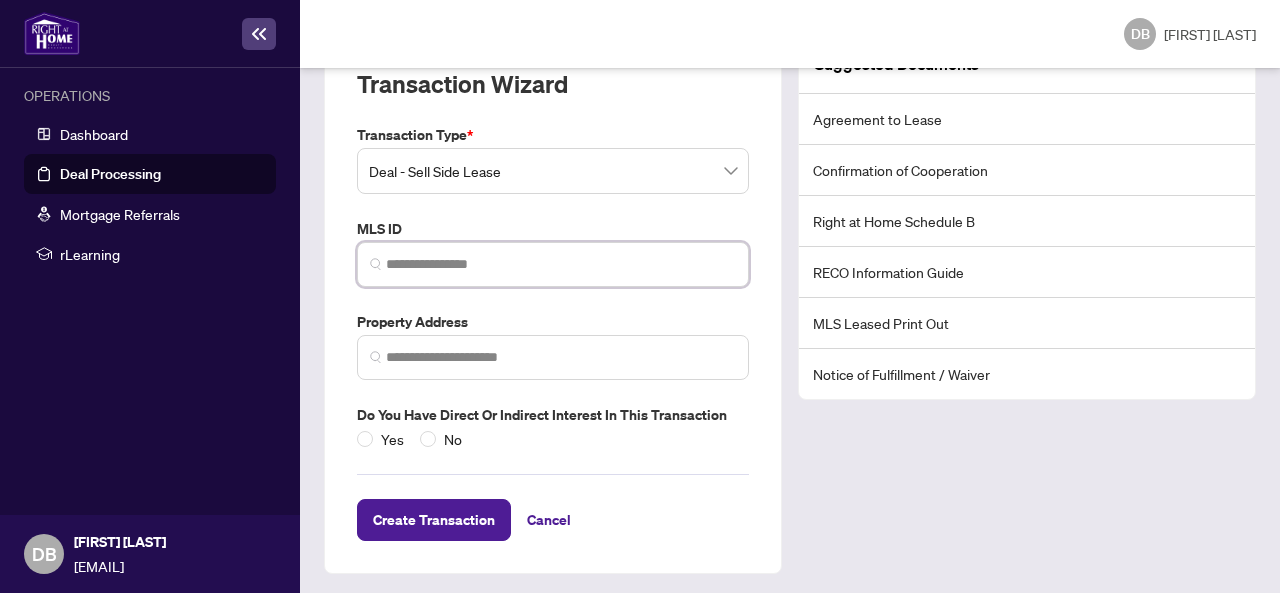 paste on "*********" 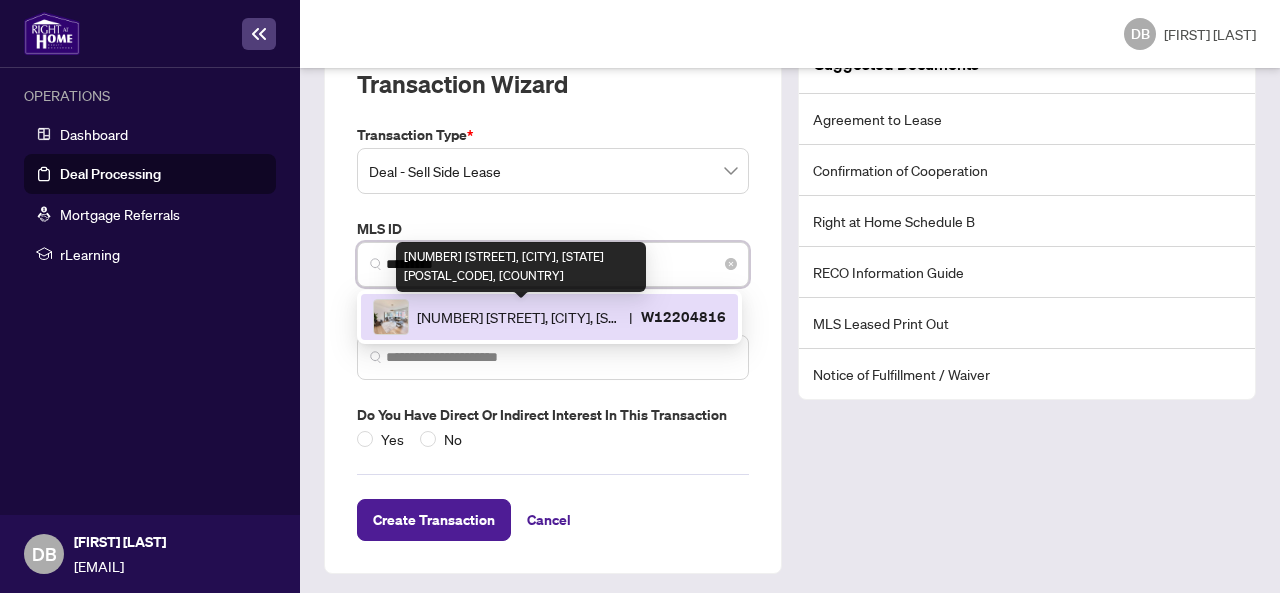 click on "[NUMBER] [STREET], [CITY], [STATE] [POSTAL_CODE], [COUNTRY]" at bounding box center [519, 317] 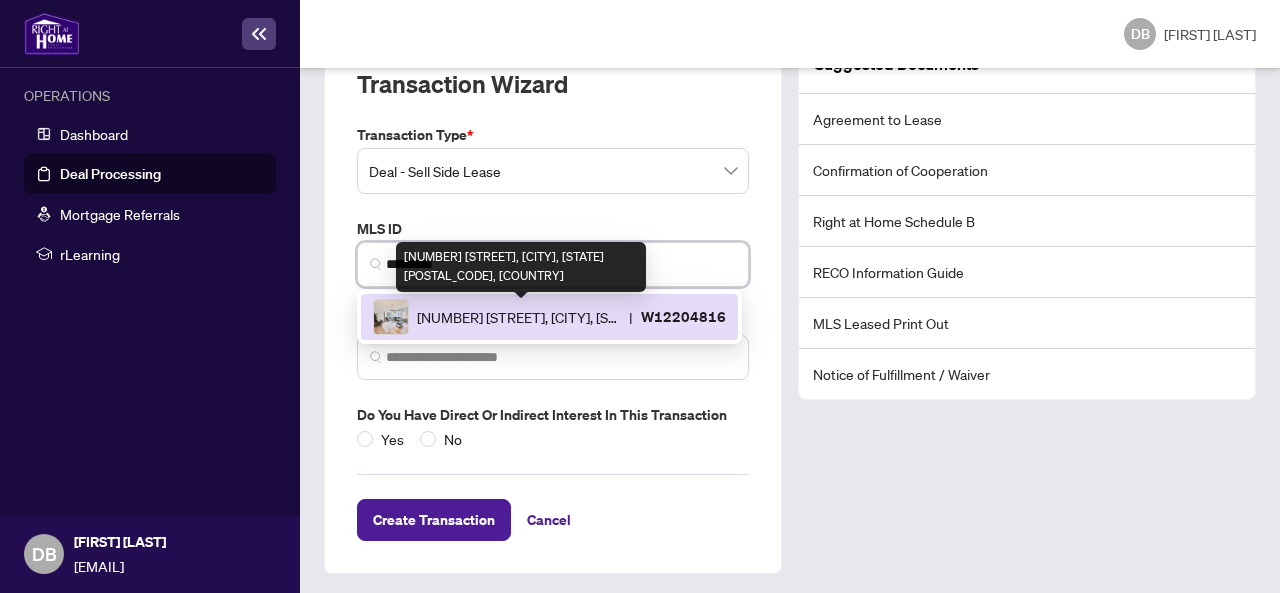 type on "**********" 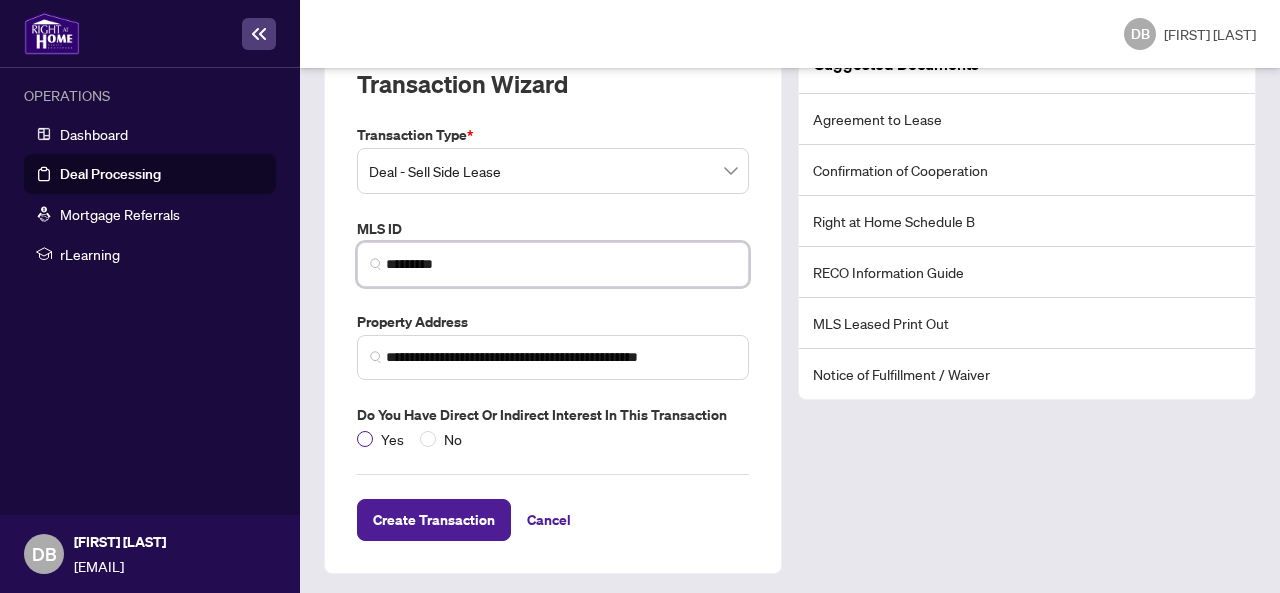 type on "*********" 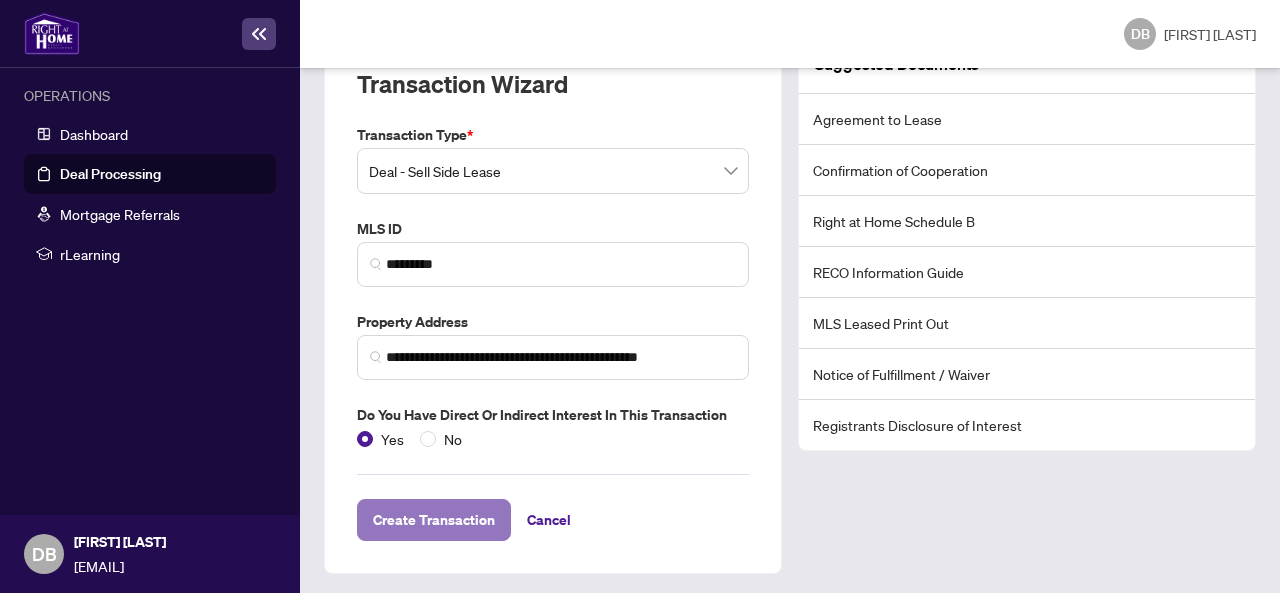 click on "Create Transaction" at bounding box center (434, 520) 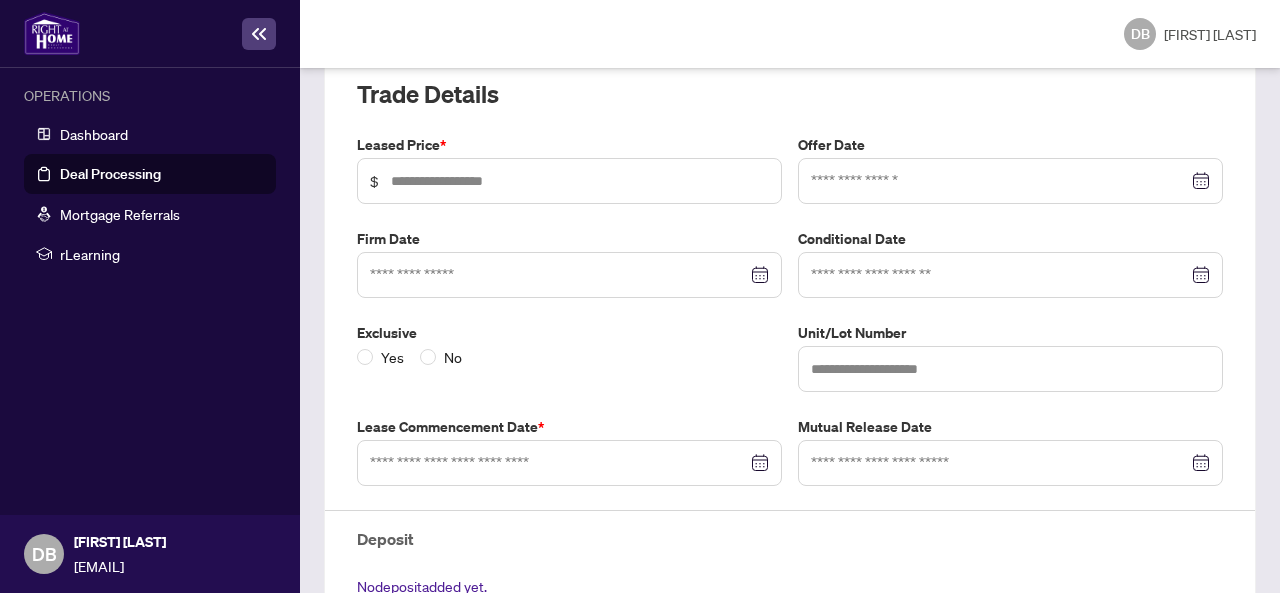 scroll, scrollTop: 320, scrollLeft: 0, axis: vertical 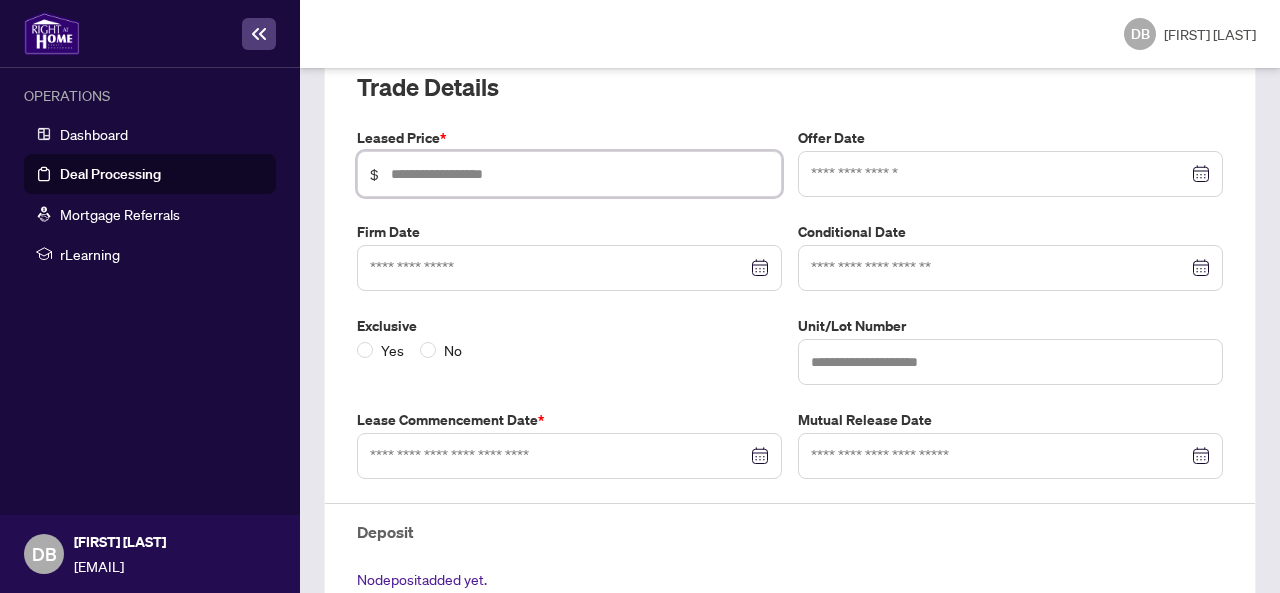 click at bounding box center (580, 174) 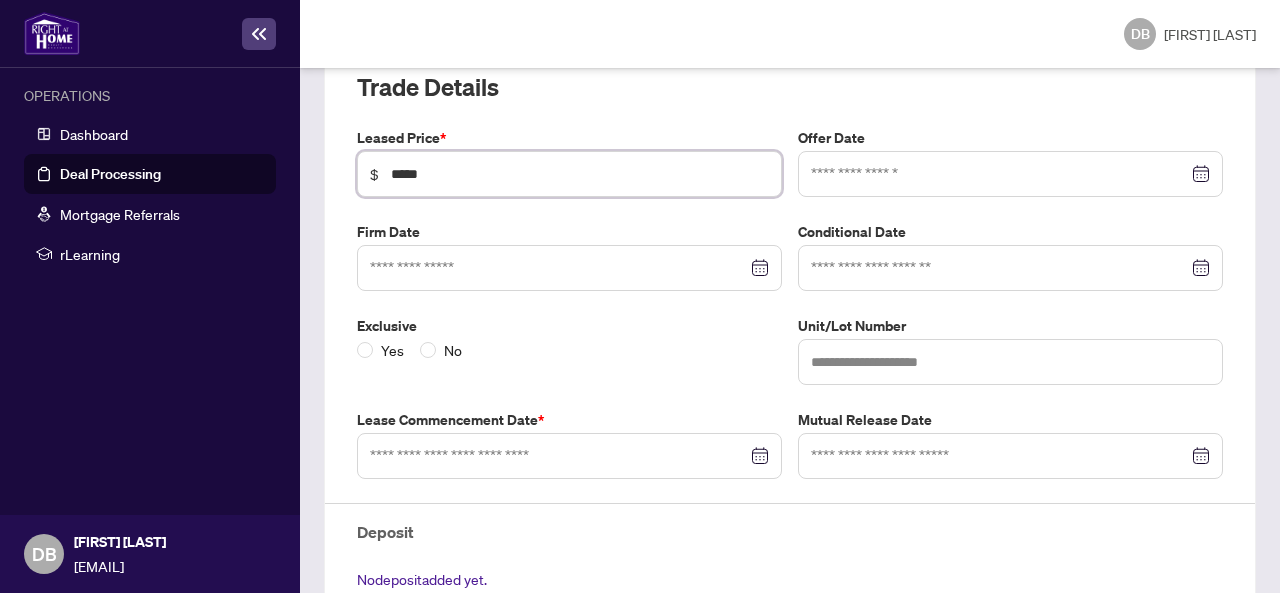 type on "*****" 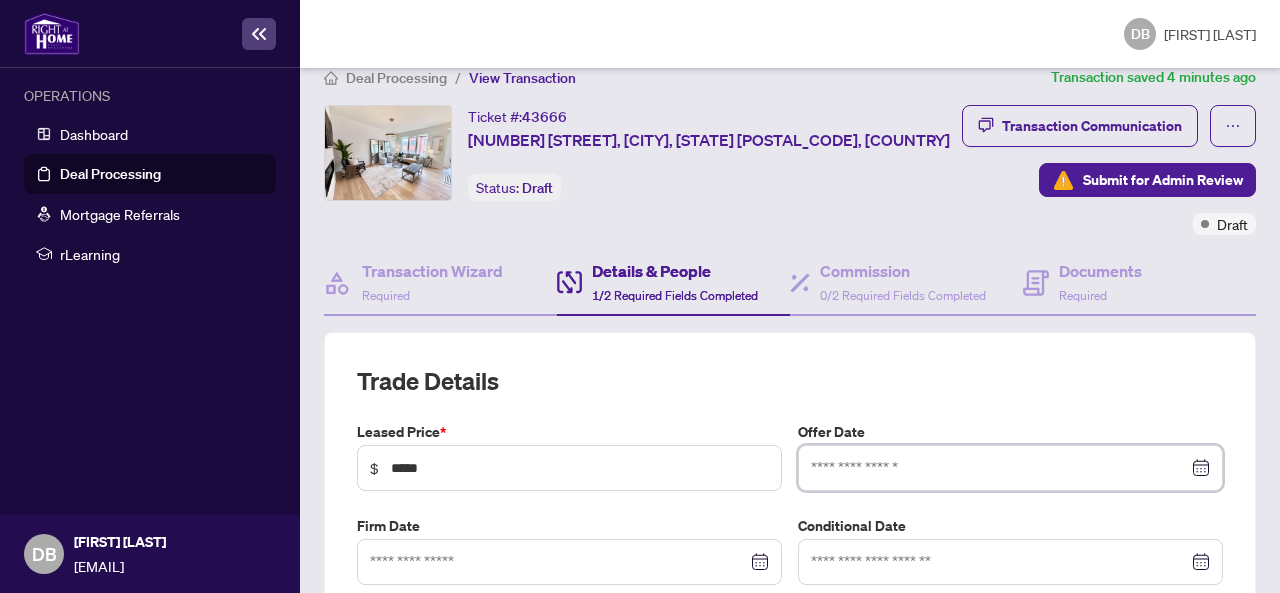 scroll, scrollTop: 0, scrollLeft: 0, axis: both 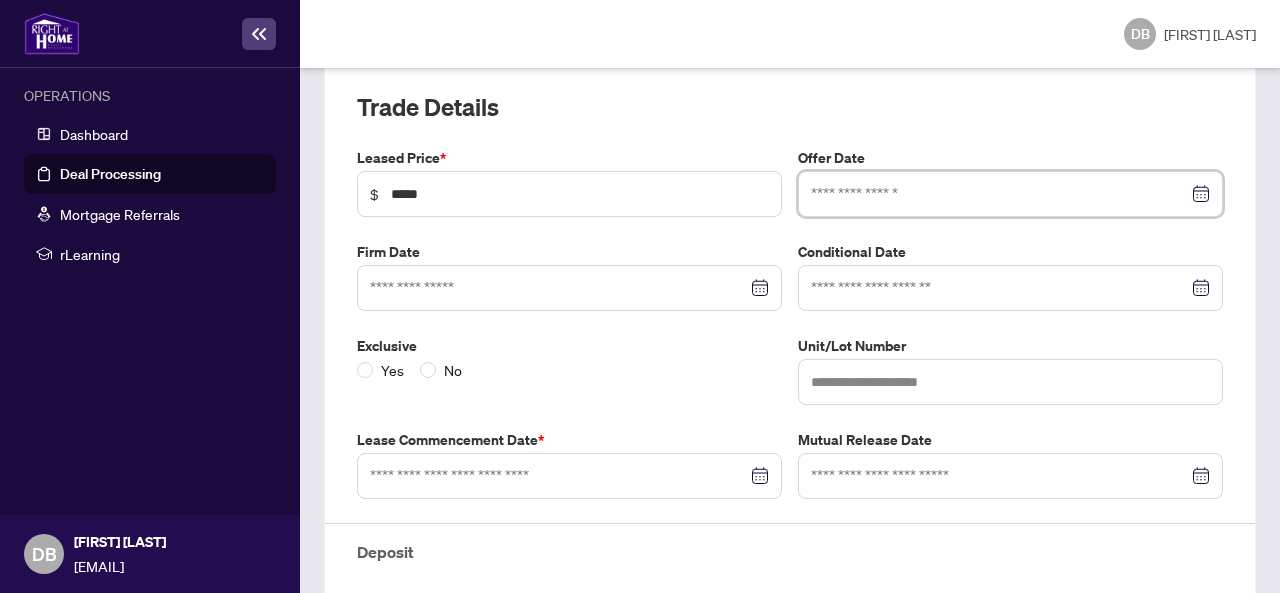 click at bounding box center [1010, 194] 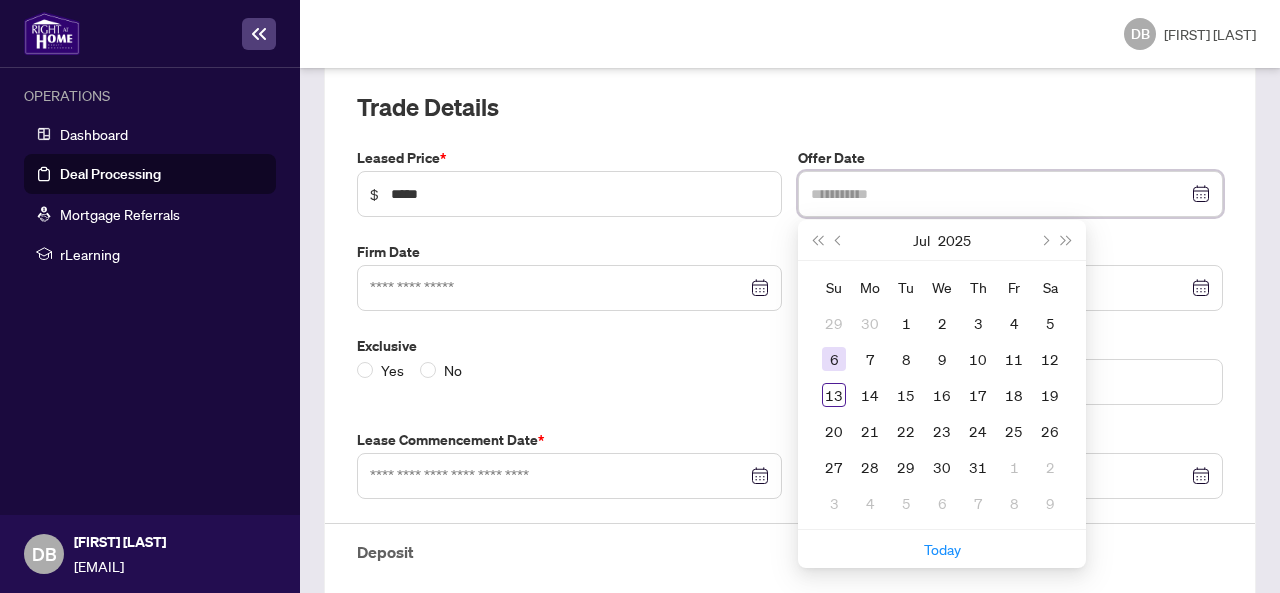 type on "**********" 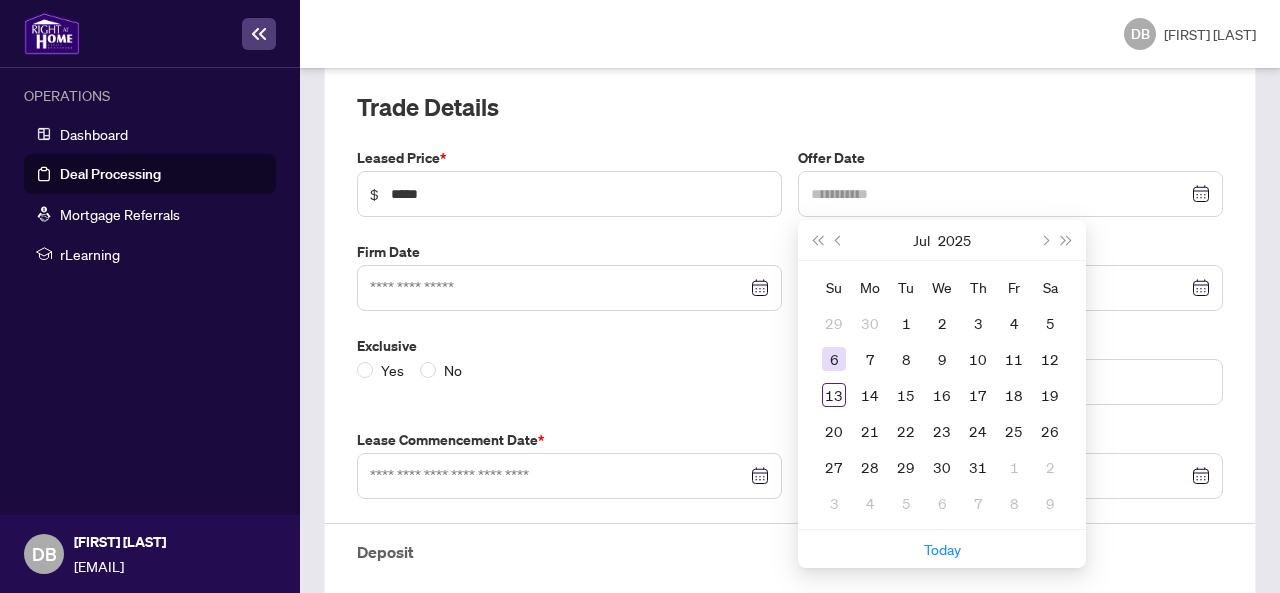 click on "6" at bounding box center [834, 359] 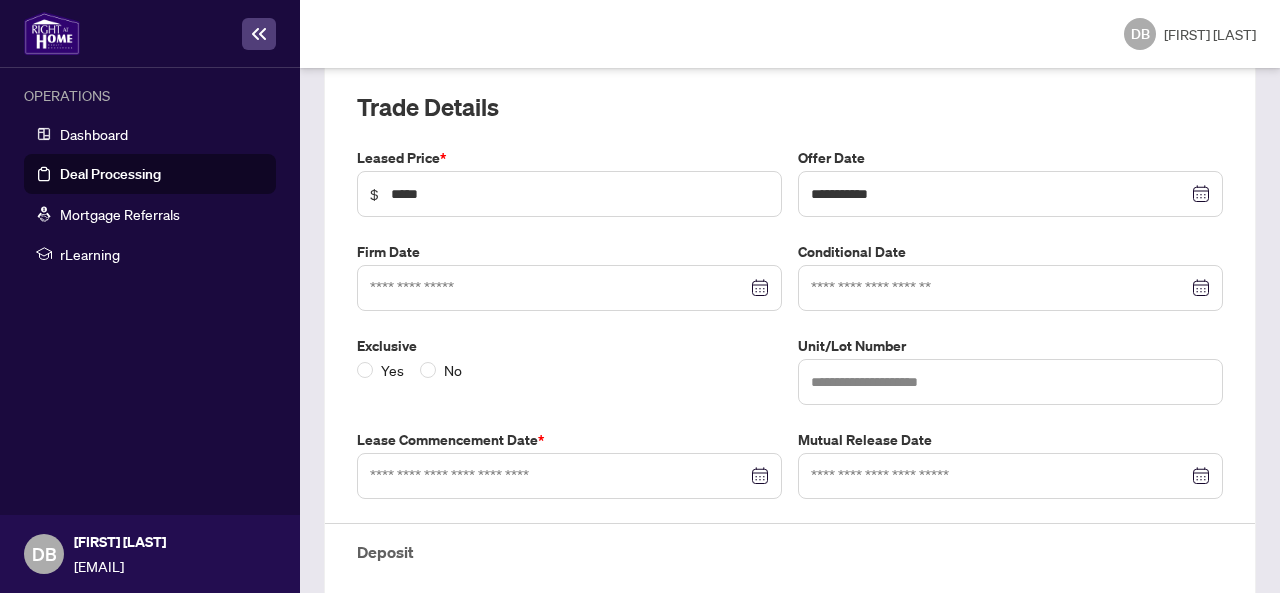 click at bounding box center [569, 288] 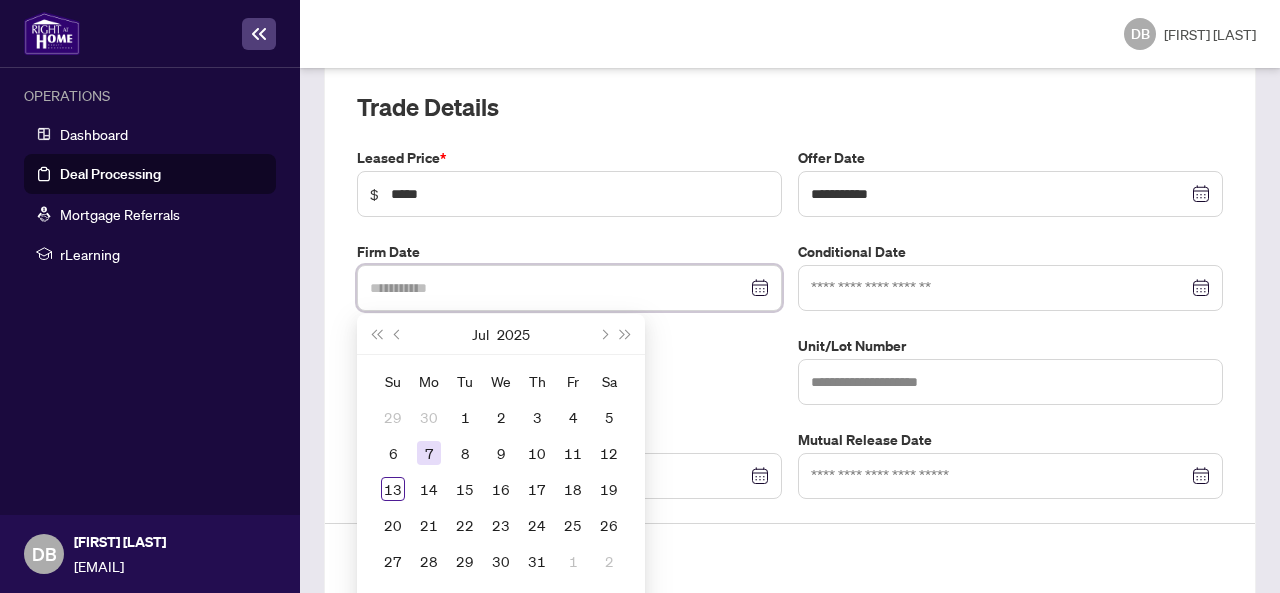 type on "**********" 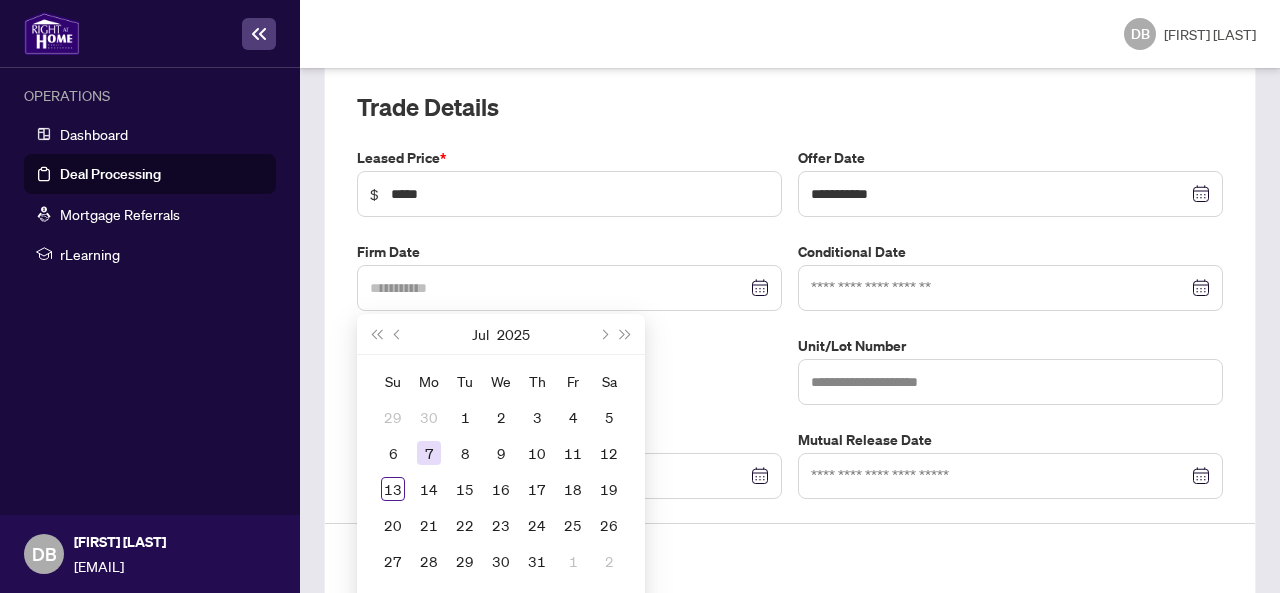 click on "7" at bounding box center [429, 453] 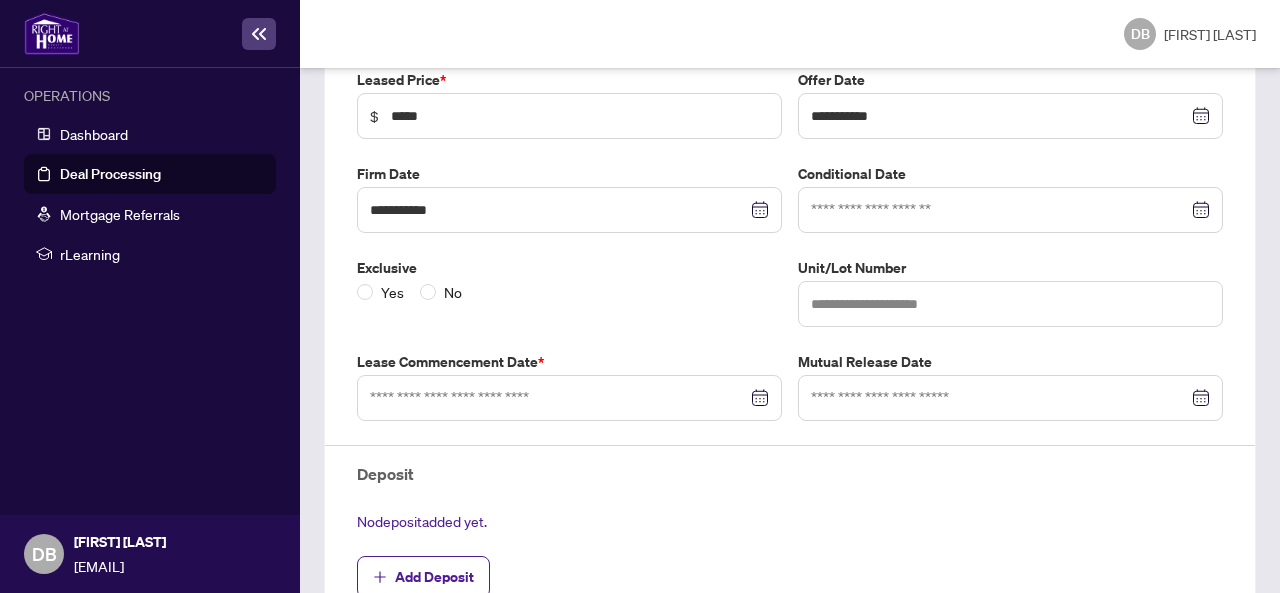 scroll, scrollTop: 400, scrollLeft: 0, axis: vertical 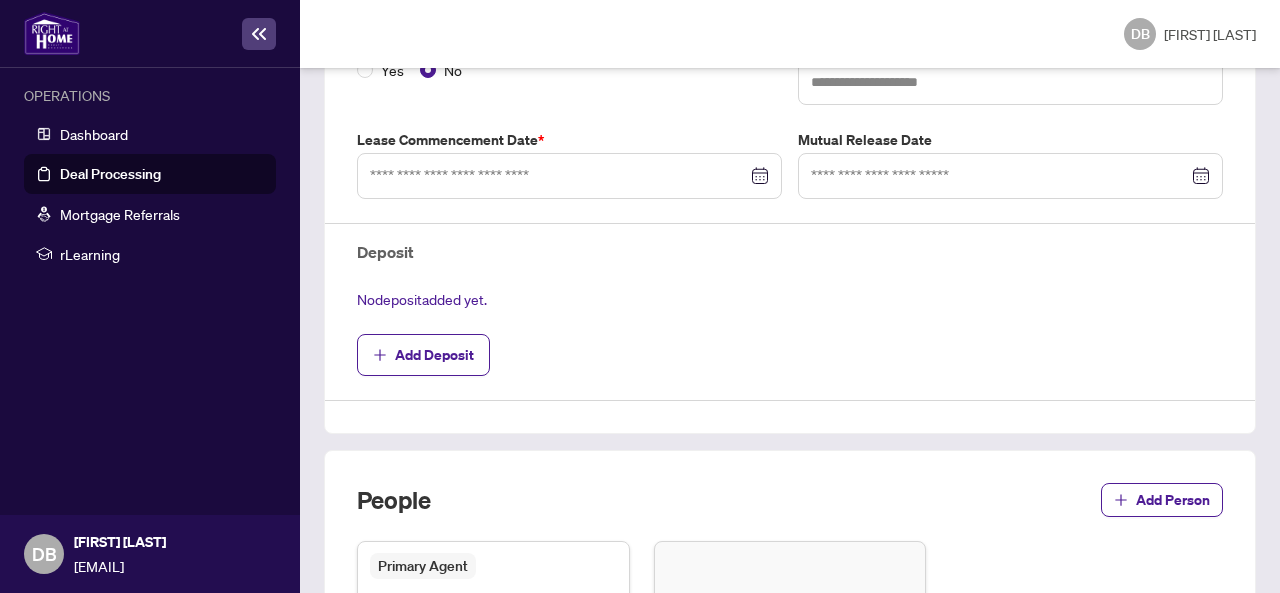 click at bounding box center (569, 176) 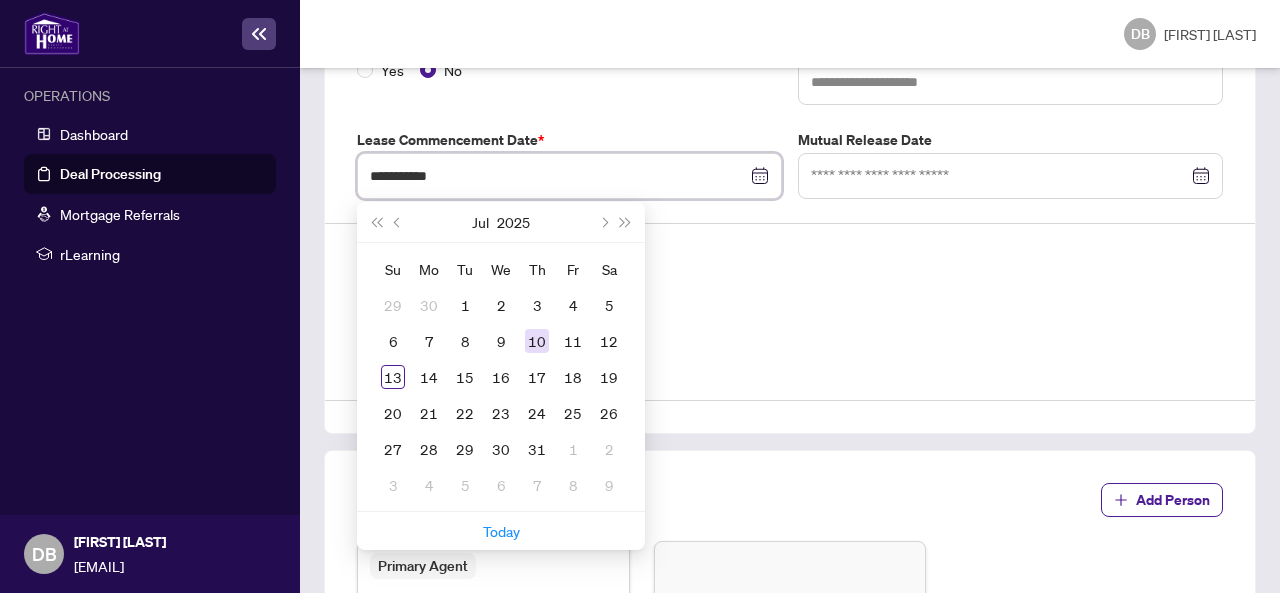 type on "**********" 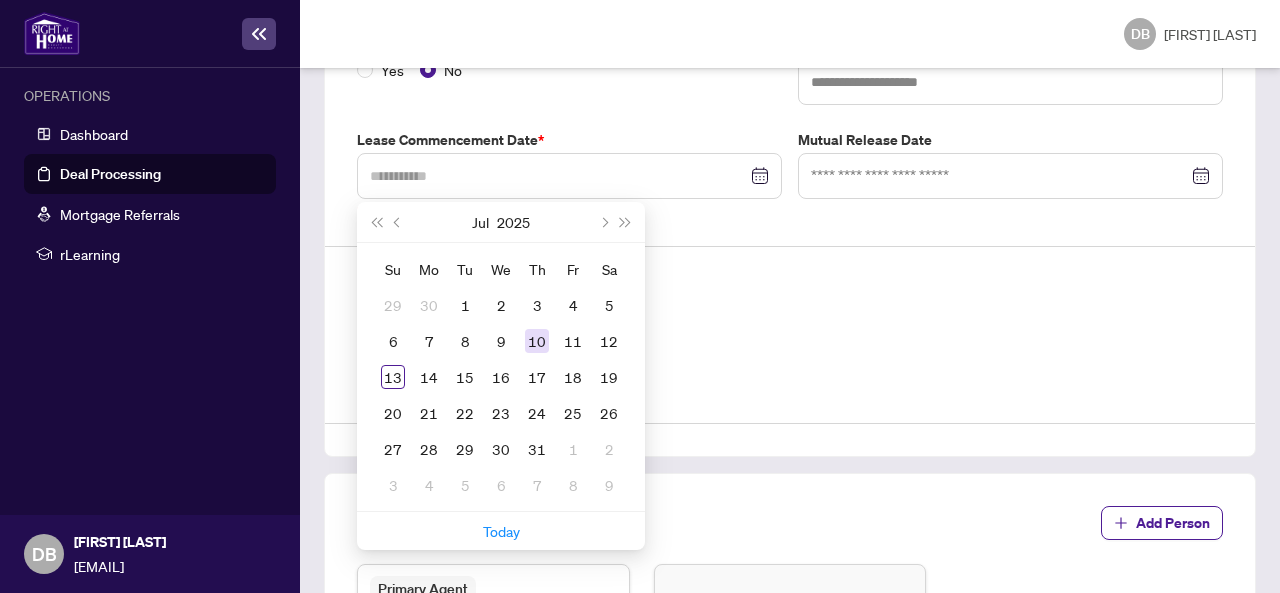 click on "10" at bounding box center (537, 341) 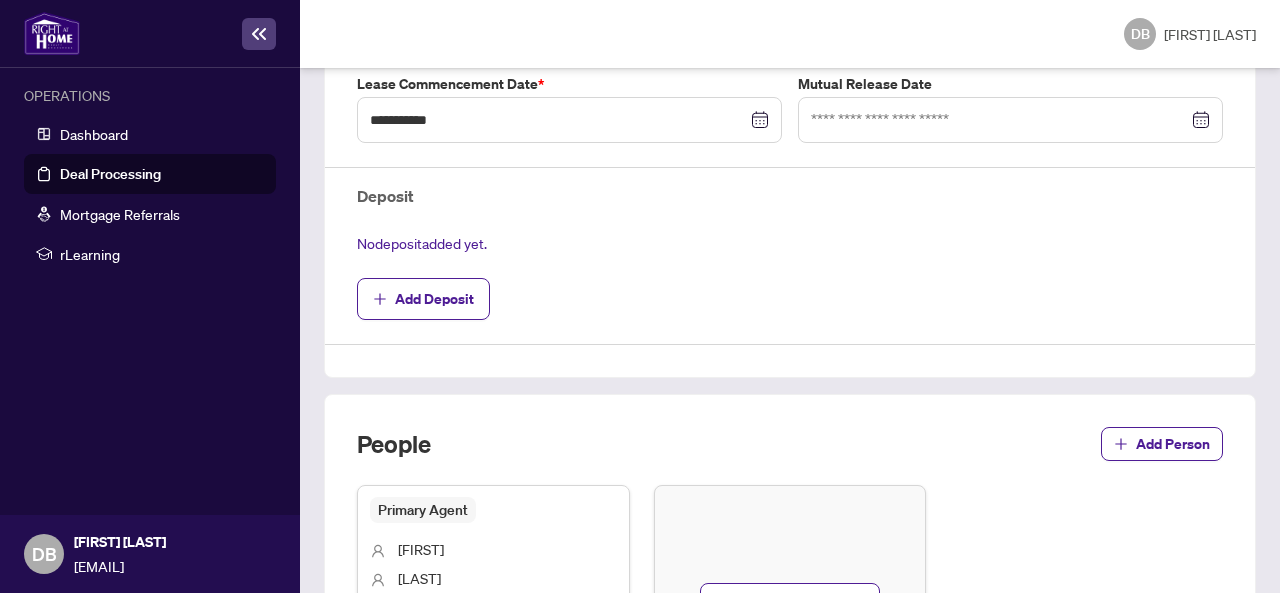scroll, scrollTop: 700, scrollLeft: 0, axis: vertical 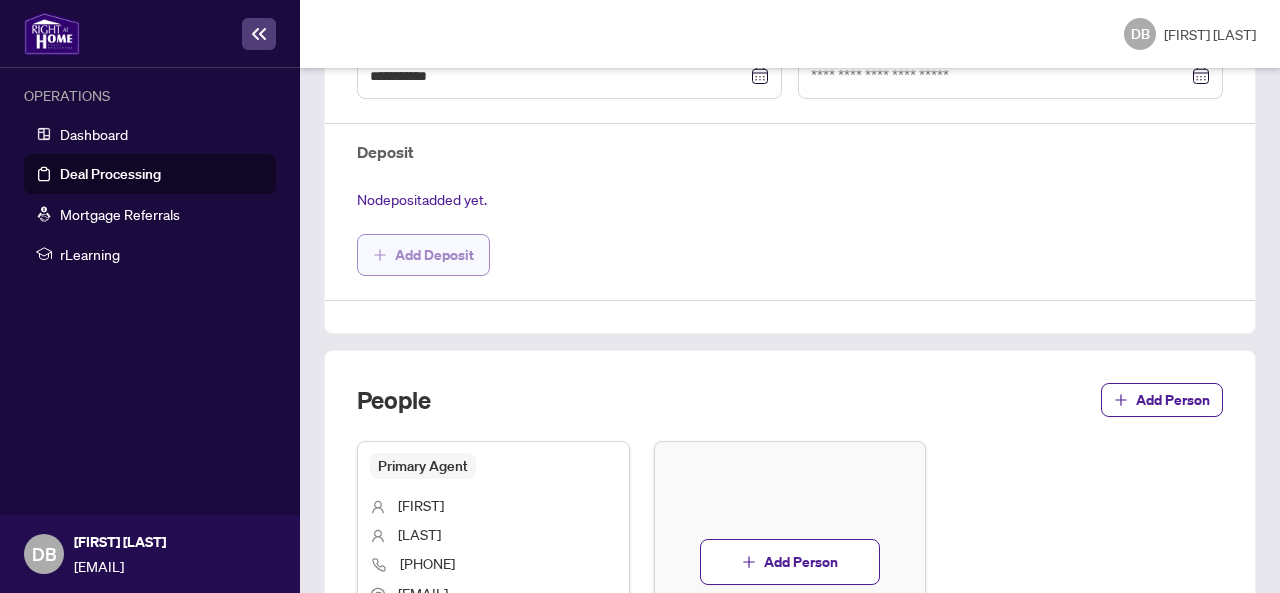 click on "Add Deposit" at bounding box center [434, 255] 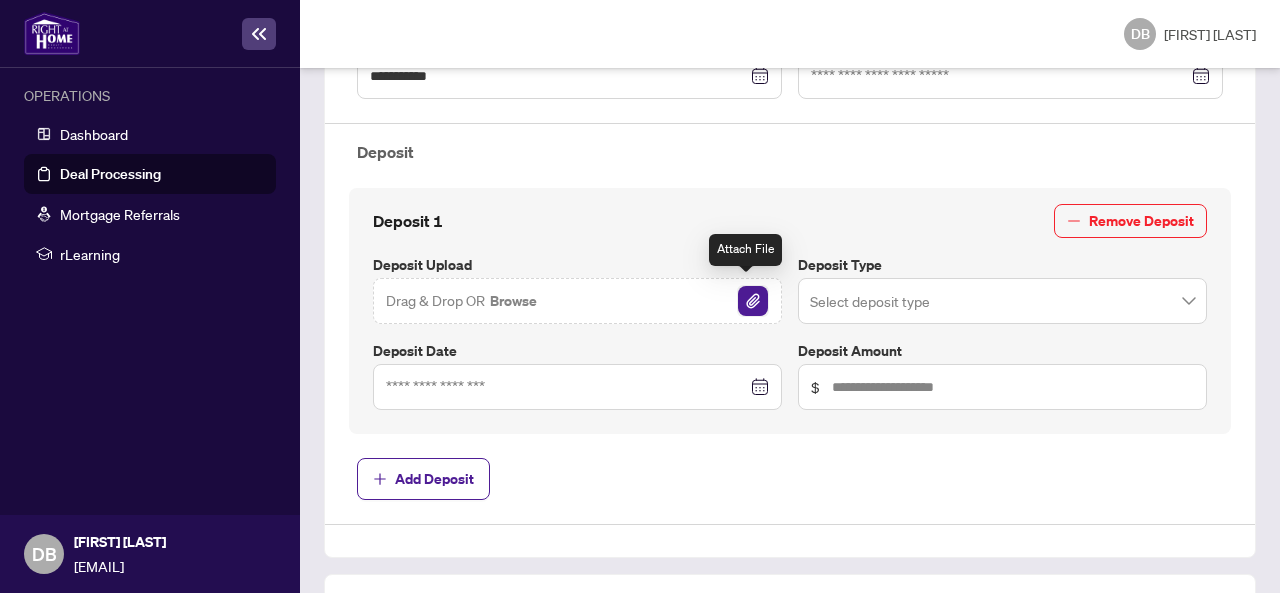 click at bounding box center (753, 301) 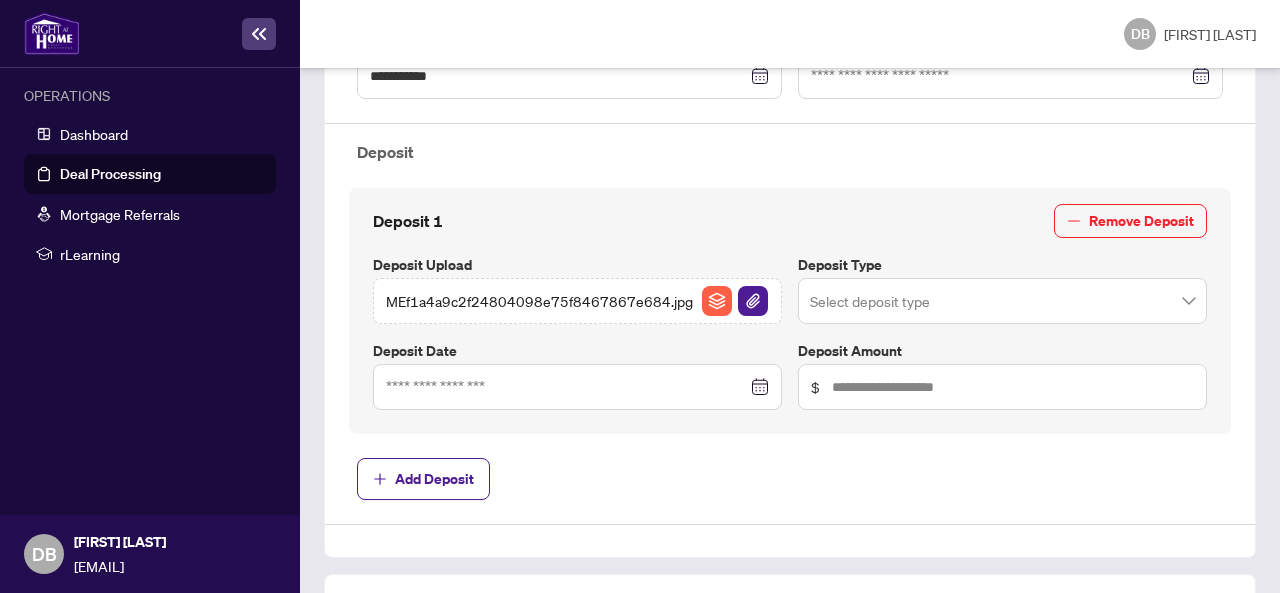 click at bounding box center [1002, 301] 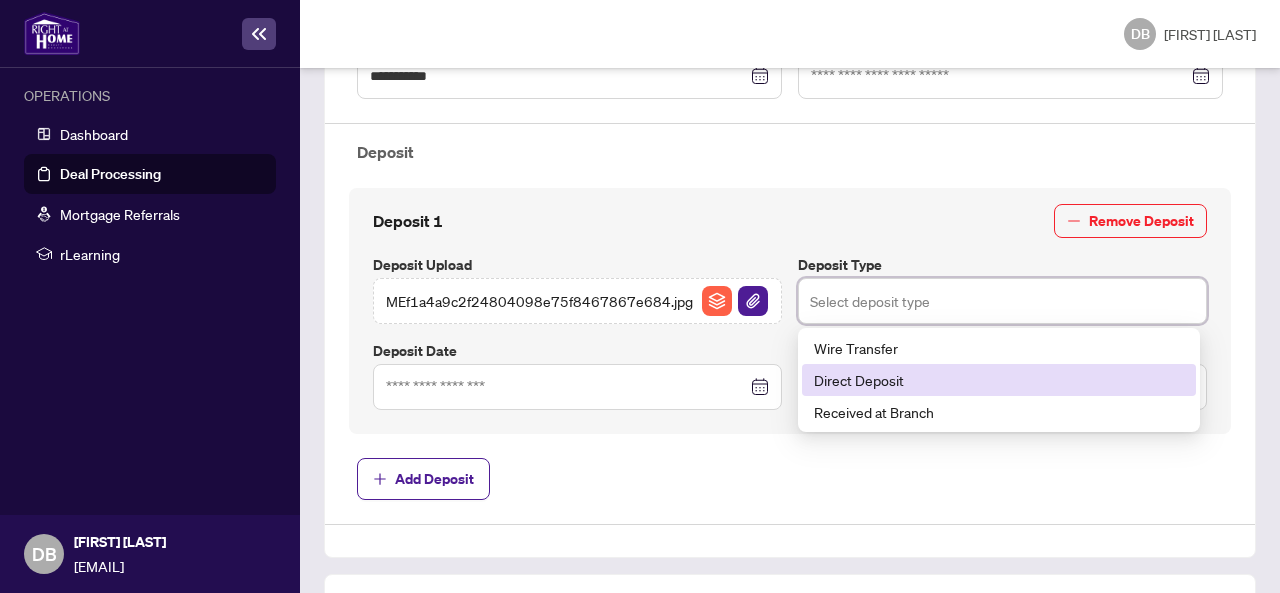 click on "Direct Deposit" at bounding box center [999, 380] 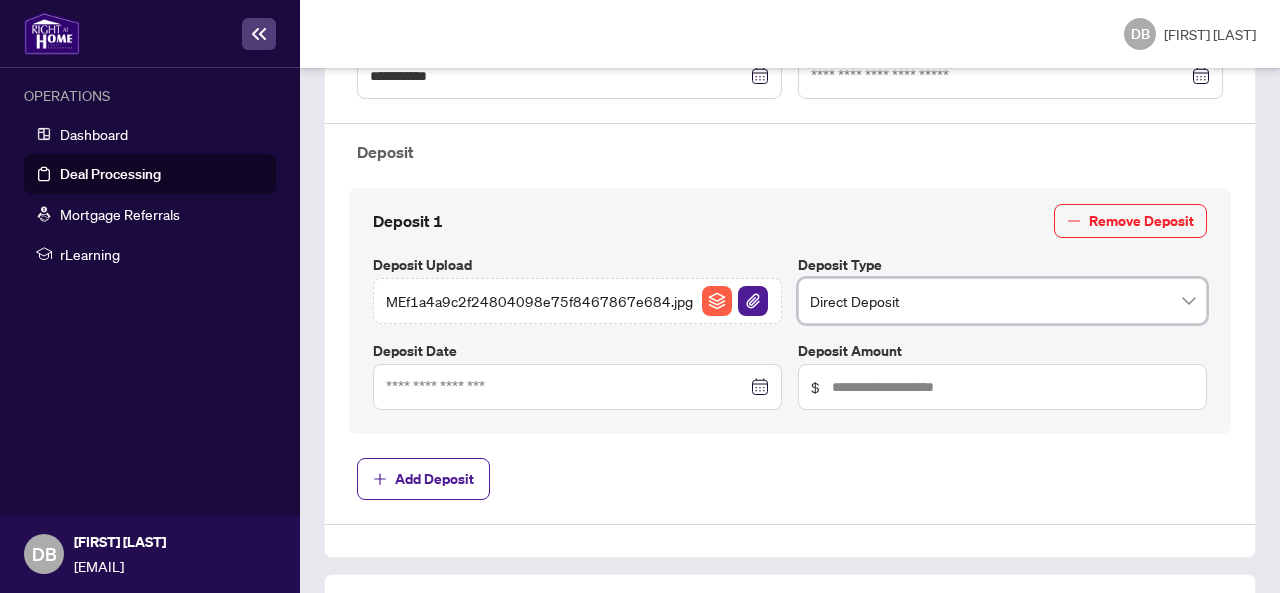 click at bounding box center [577, 387] 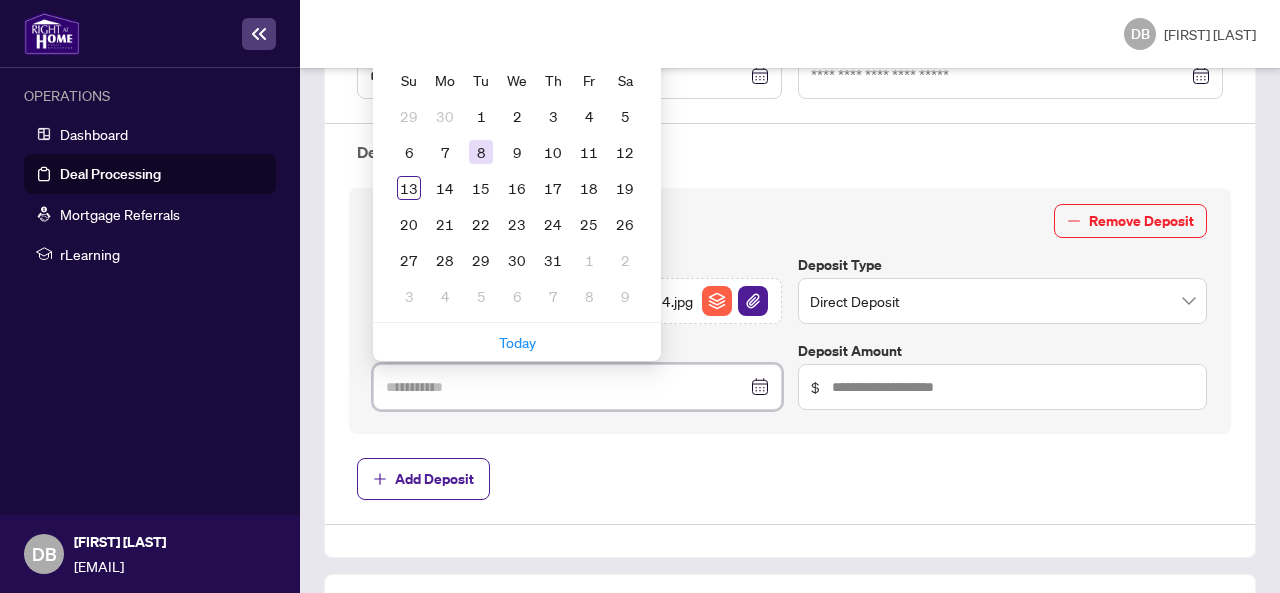 type on "**********" 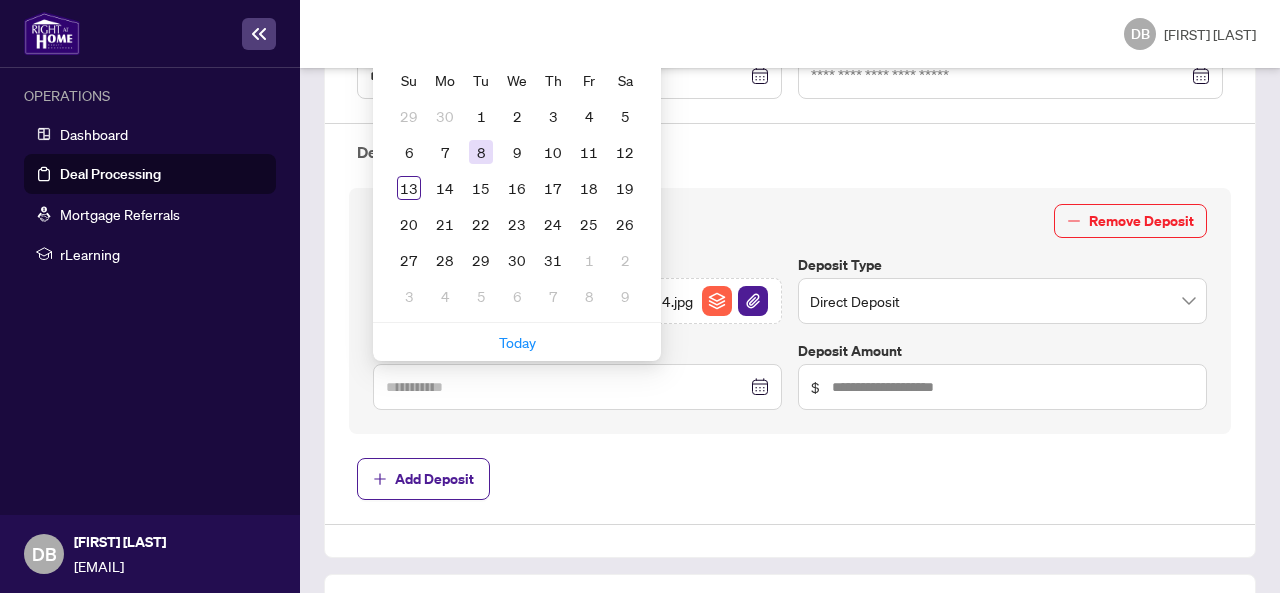 click on "8" at bounding box center [481, 152] 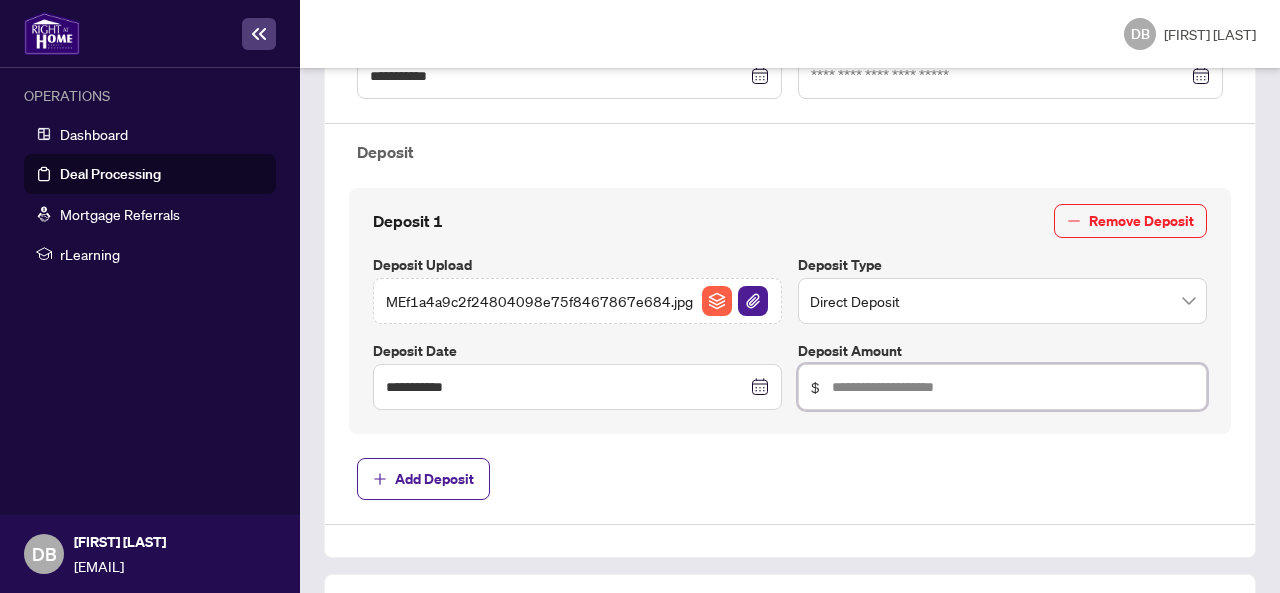 click at bounding box center [1013, 387] 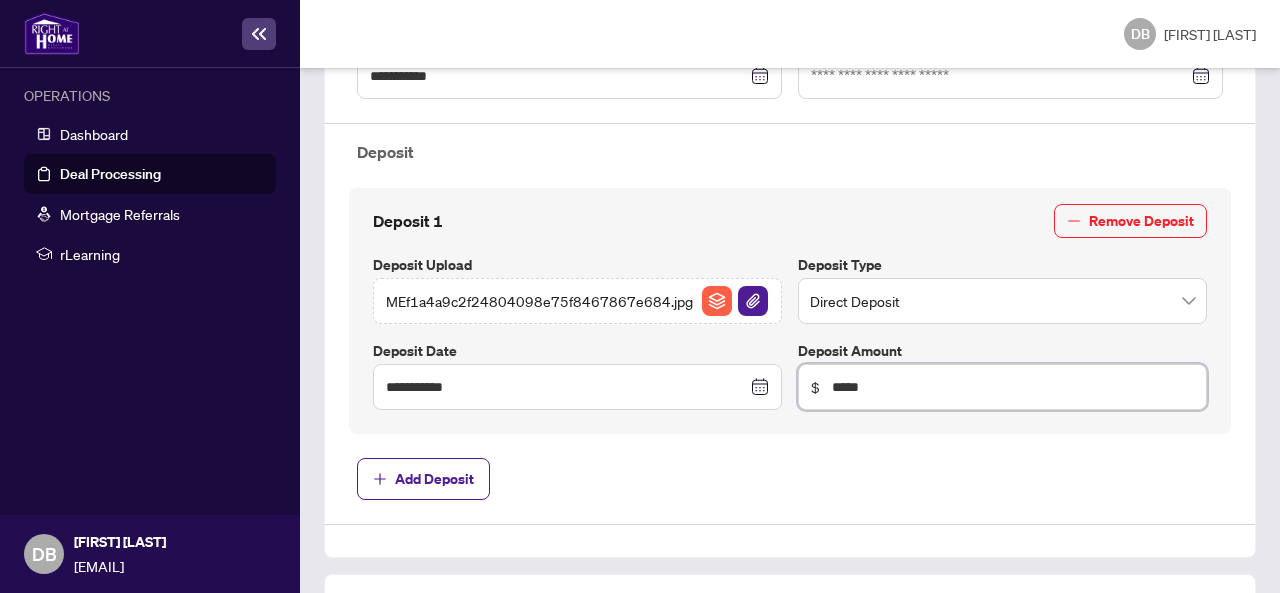 type on "*****" 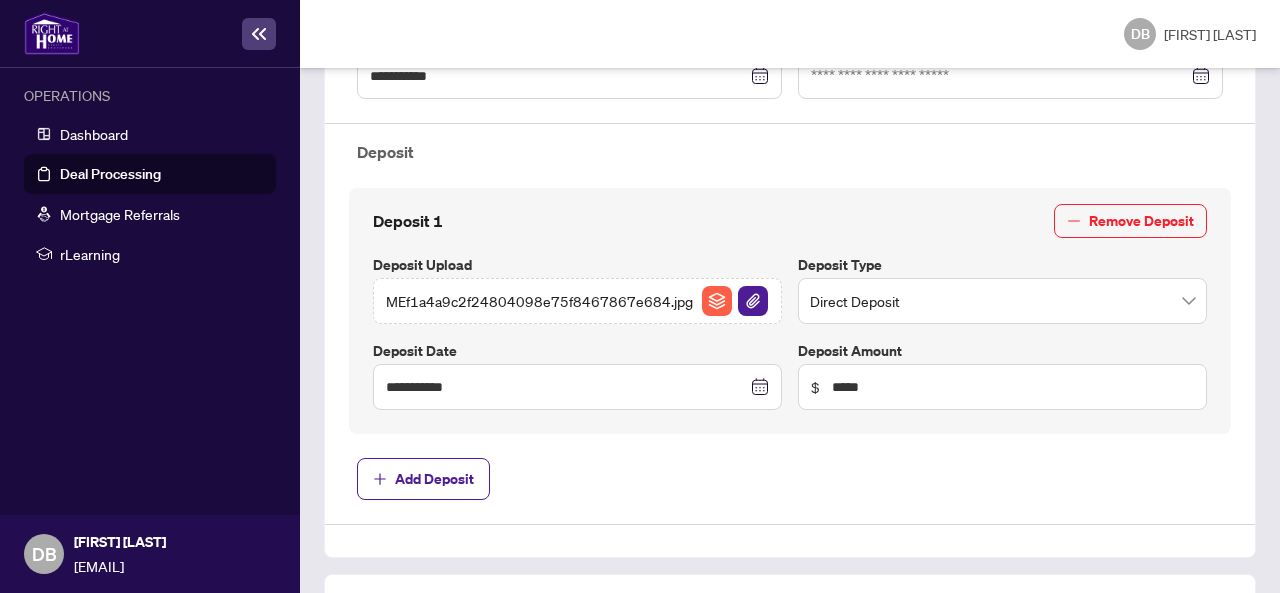 click on "**********" at bounding box center (790, 136) 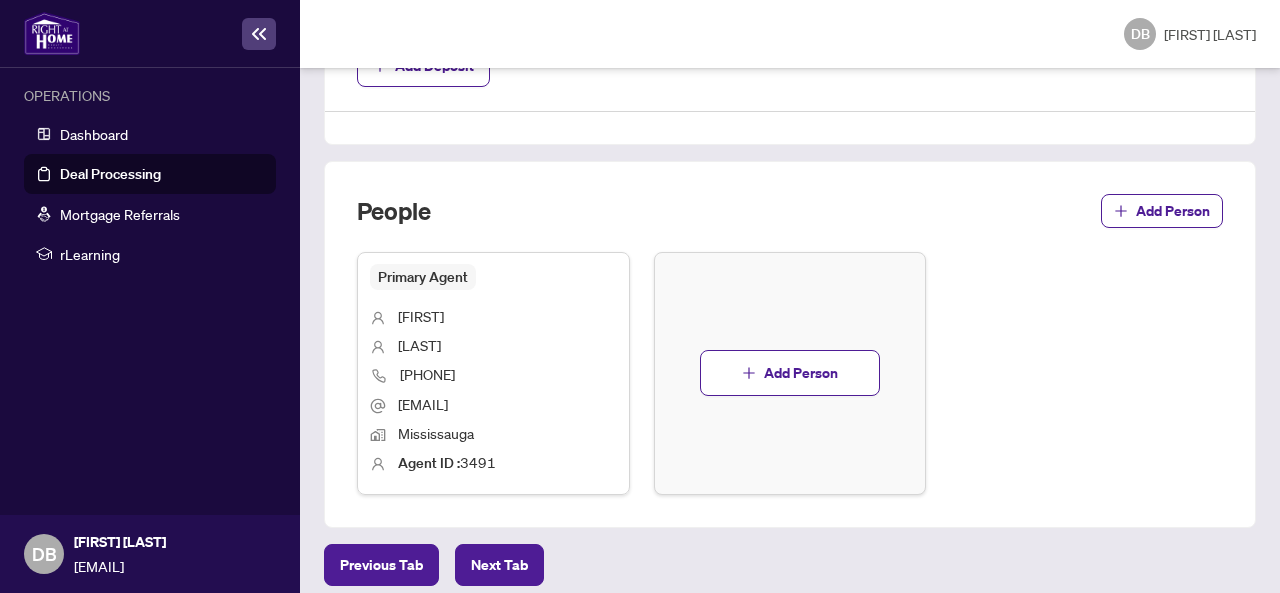 scroll, scrollTop: 1117, scrollLeft: 0, axis: vertical 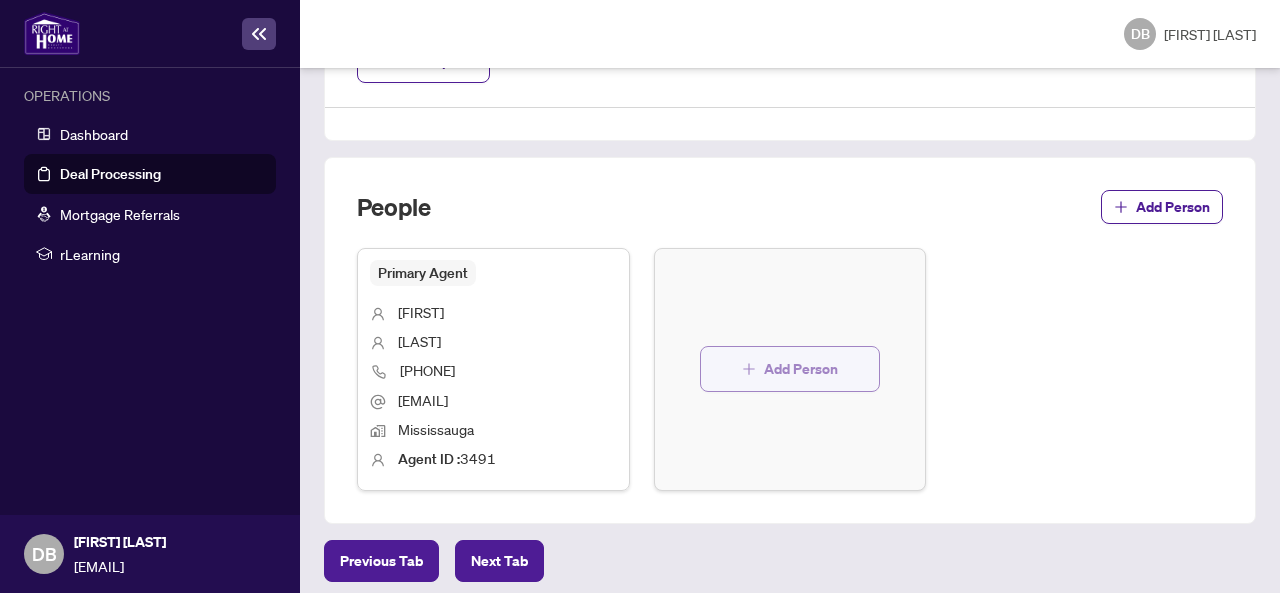 click on "Add Person" at bounding box center [801, 369] 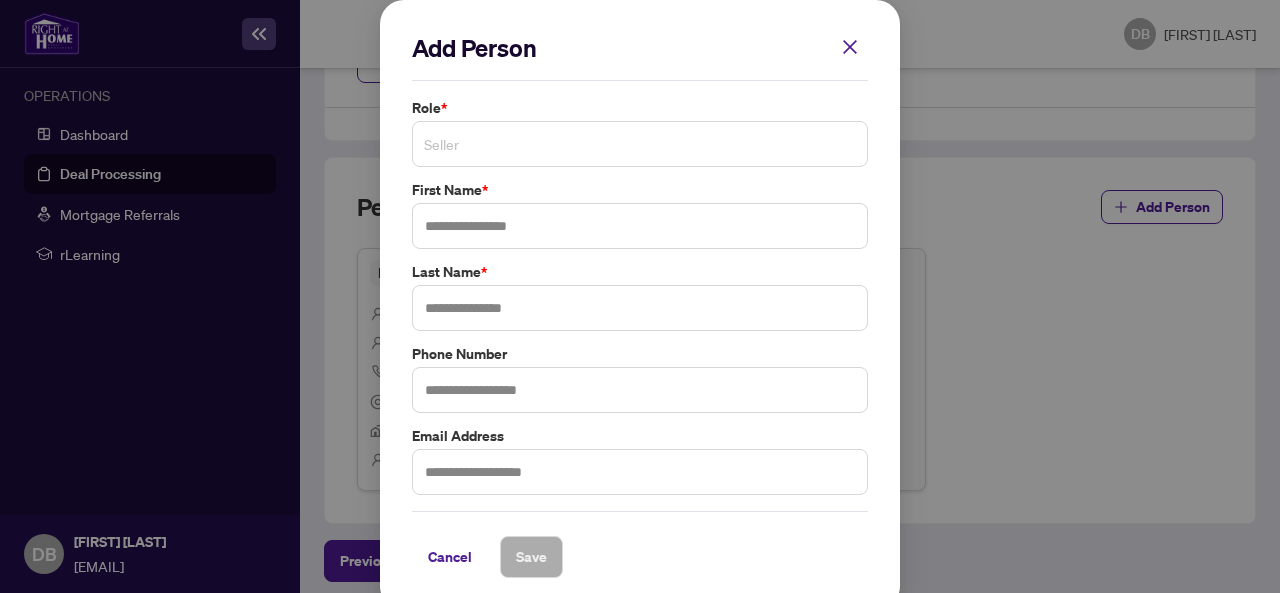 click on "Seller" at bounding box center (640, 144) 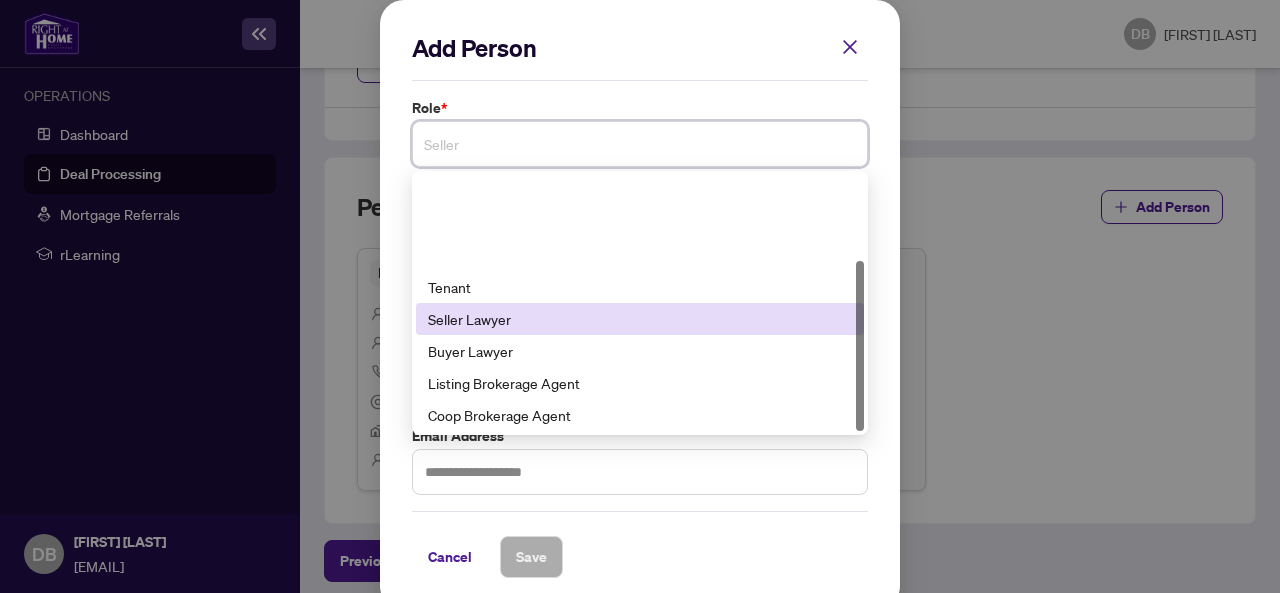 scroll, scrollTop: 128, scrollLeft: 0, axis: vertical 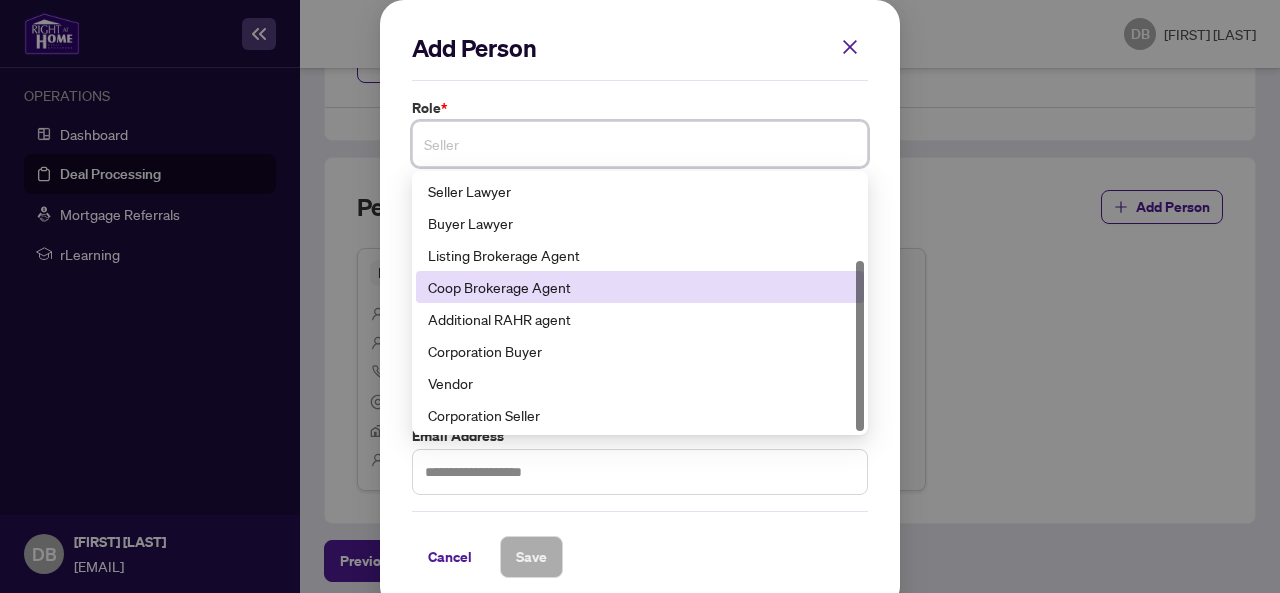 click on "Coop Brokerage Agent" at bounding box center [640, 287] 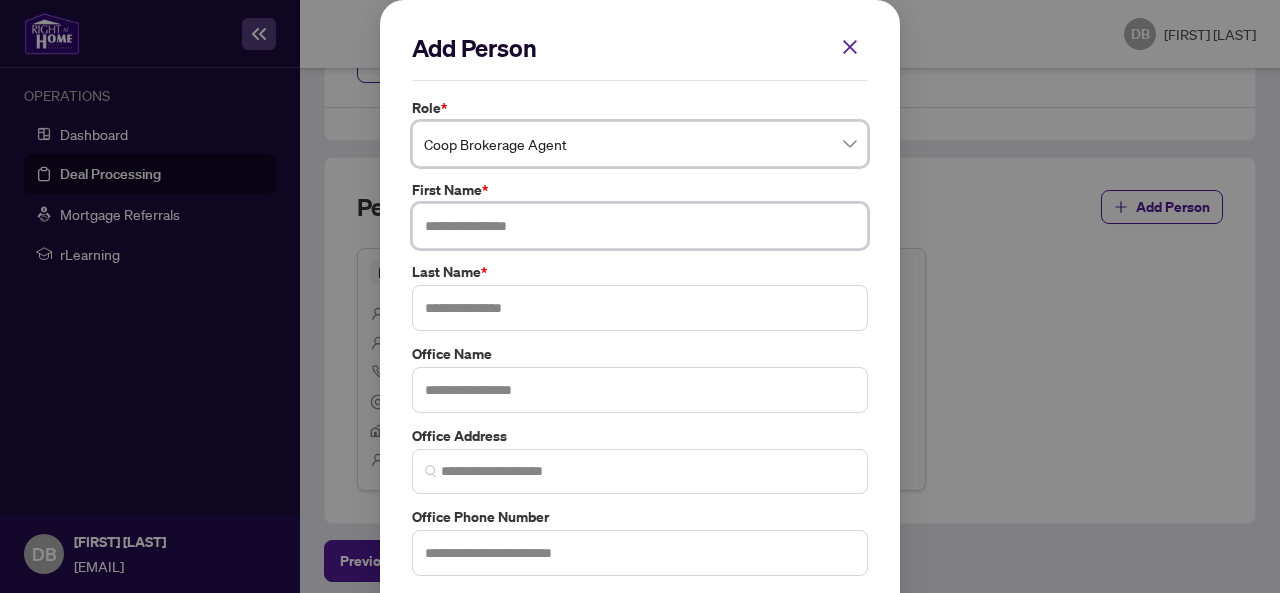 click at bounding box center (640, 226) 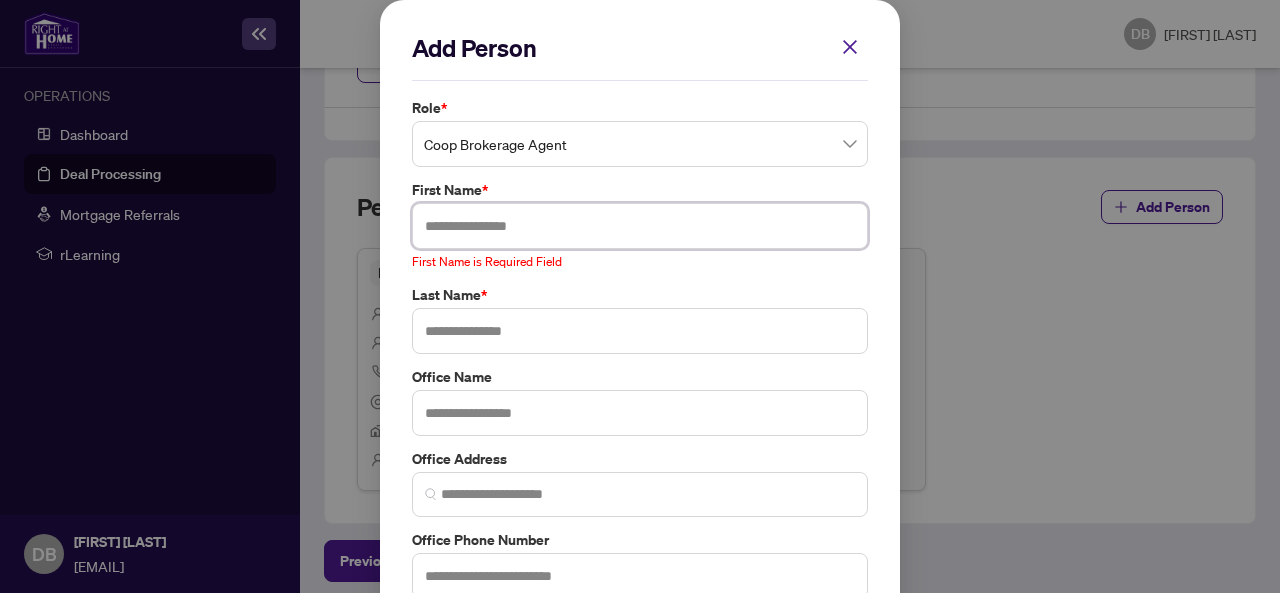 click at bounding box center (640, 226) 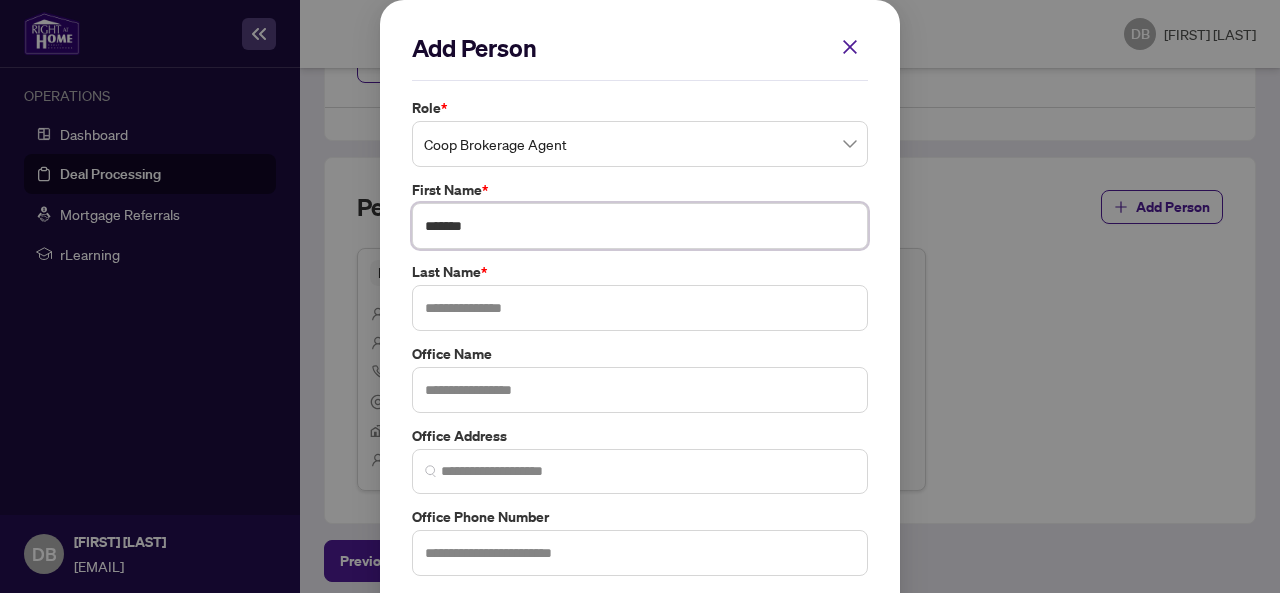 type on "*******" 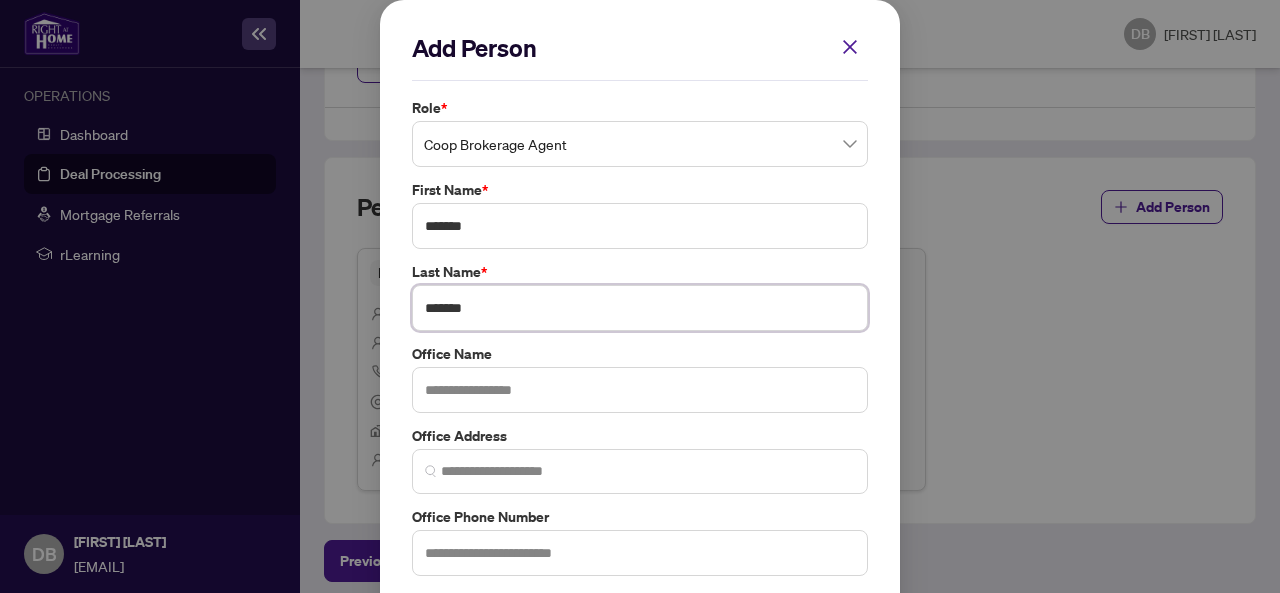 type on "*******" 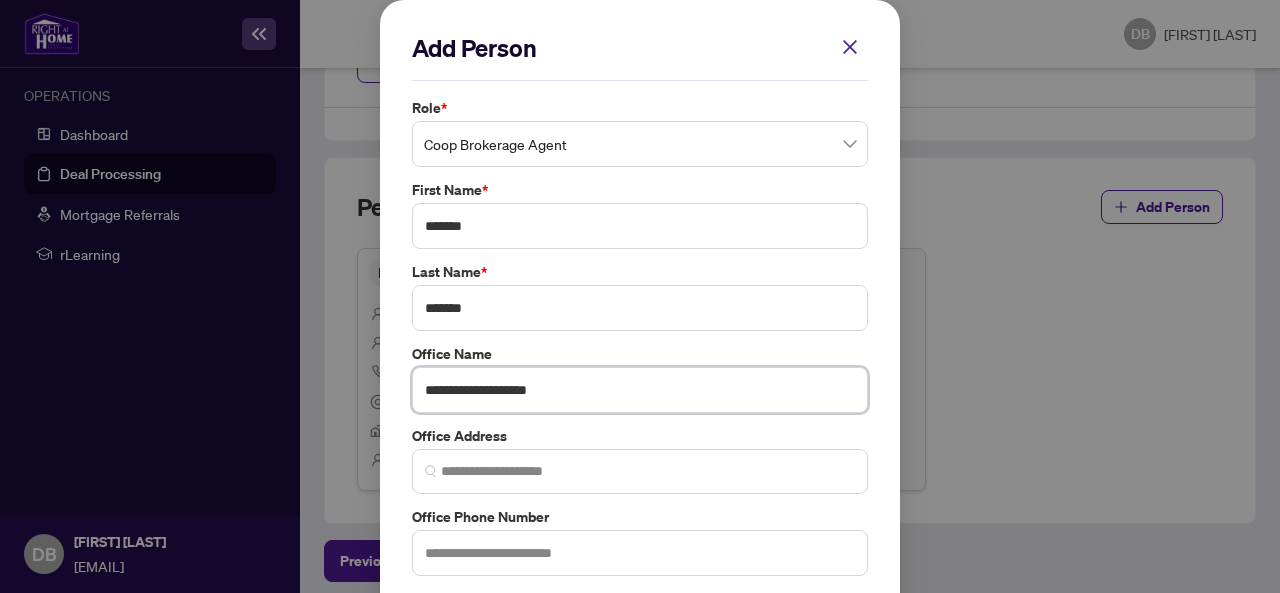 type on "**********" 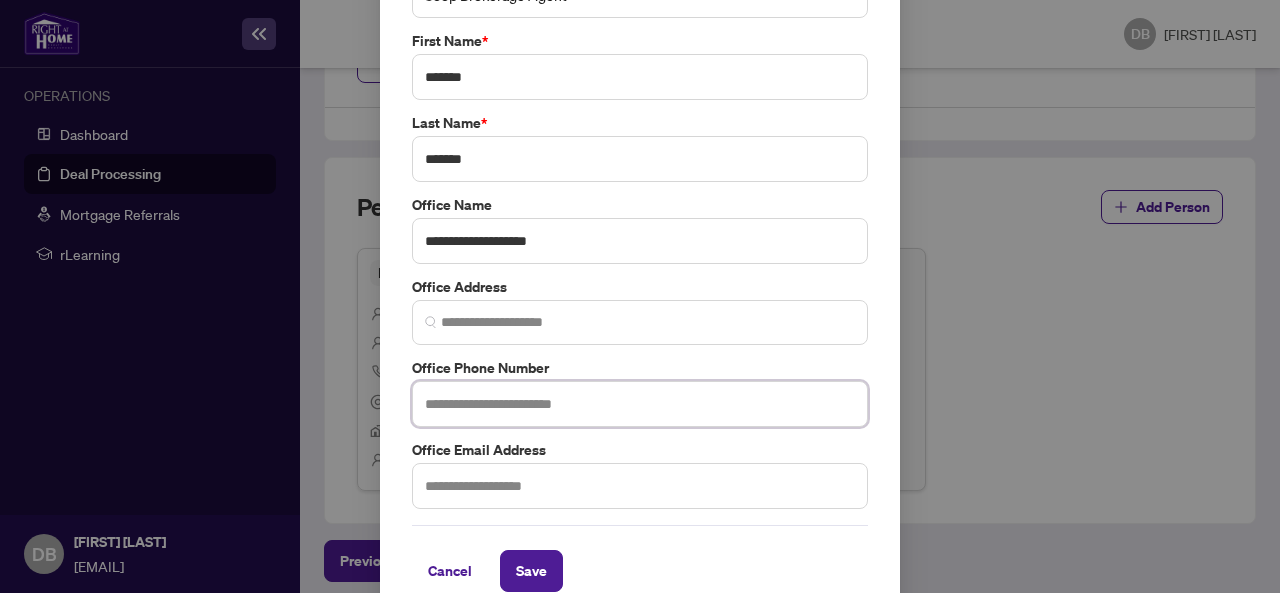 scroll, scrollTop: 174, scrollLeft: 0, axis: vertical 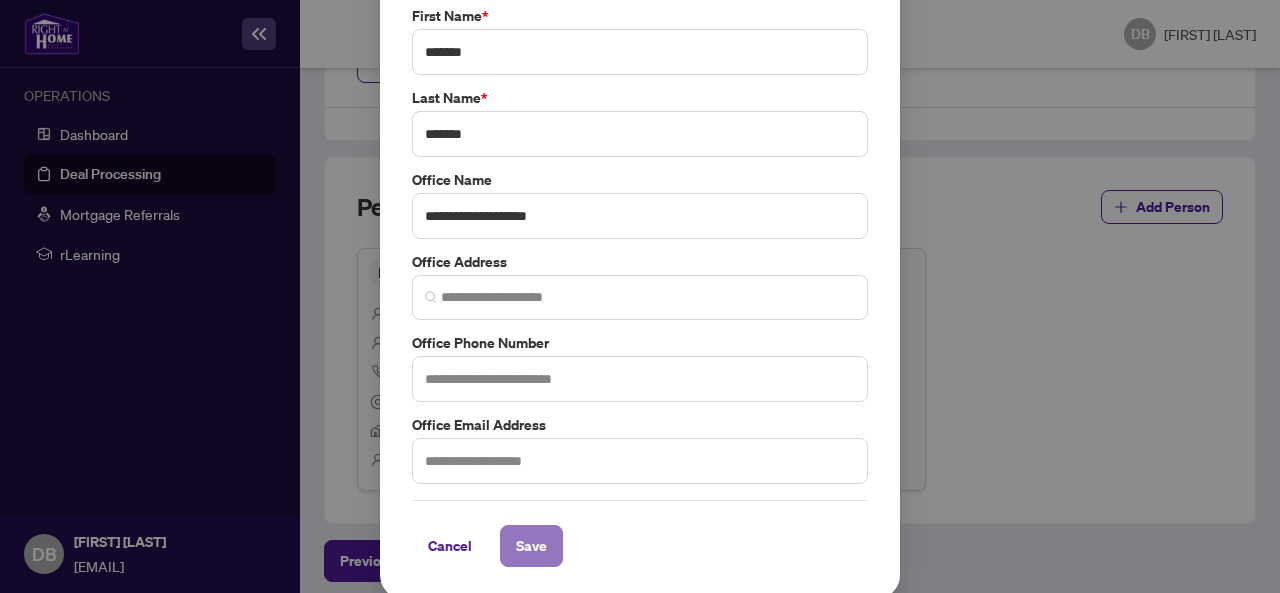 click on "Save" at bounding box center (531, 546) 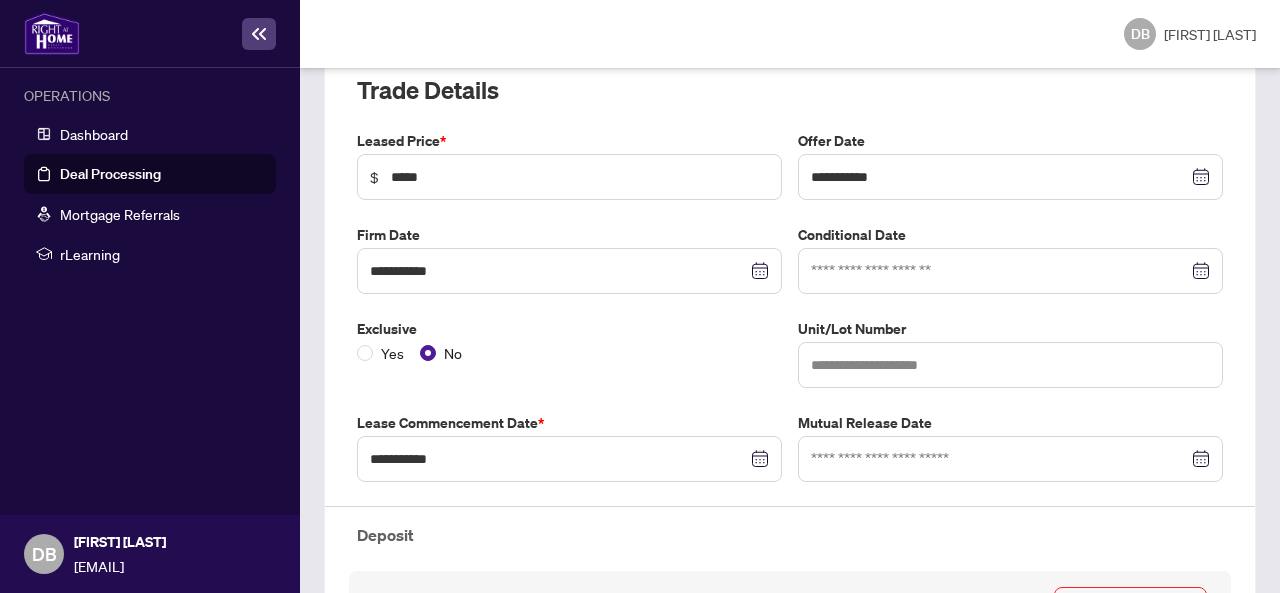 scroll, scrollTop: 0, scrollLeft: 0, axis: both 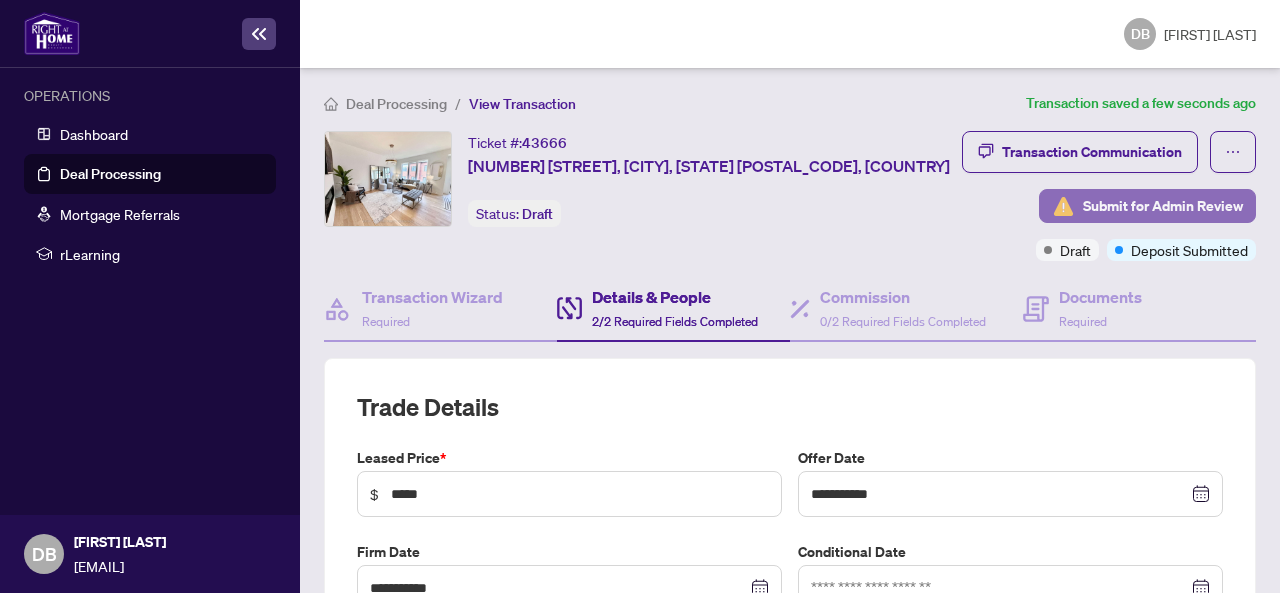 click on "Submit for Admin Review" at bounding box center [1163, 206] 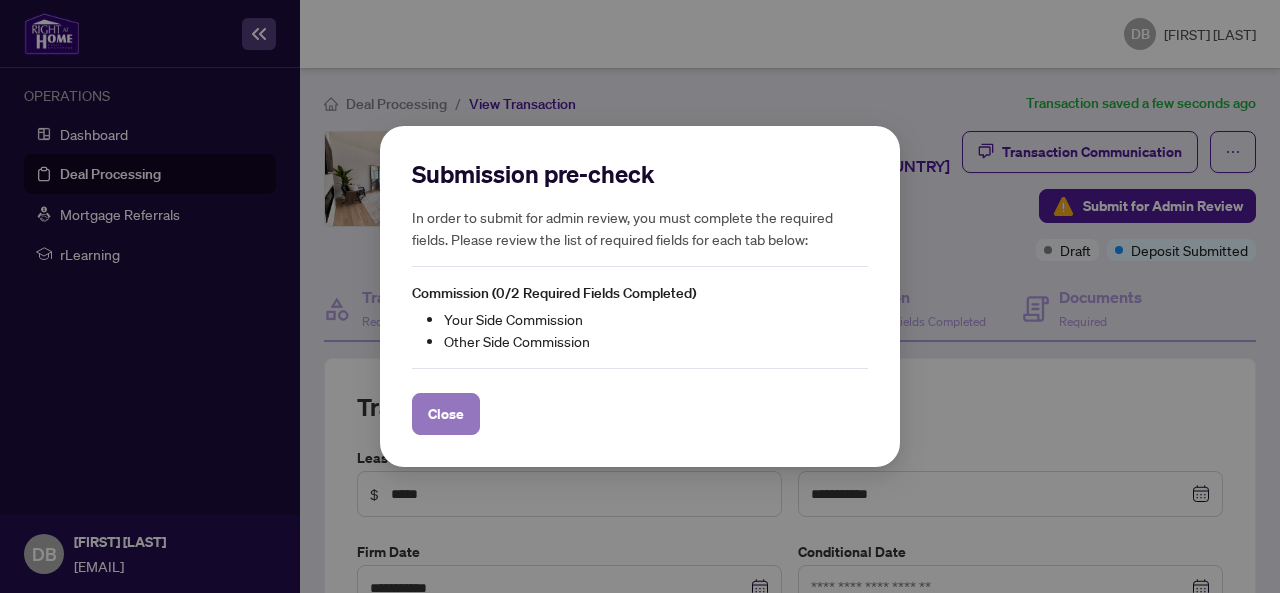 click on "Close" at bounding box center (446, 414) 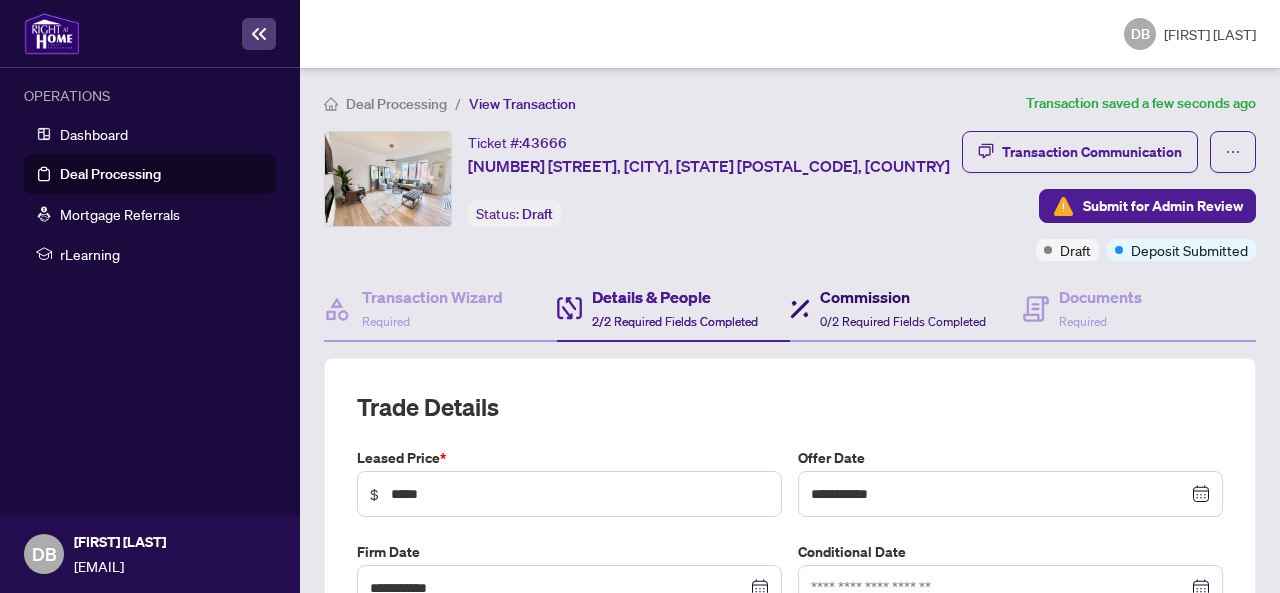 click on "Commission" at bounding box center [903, 297] 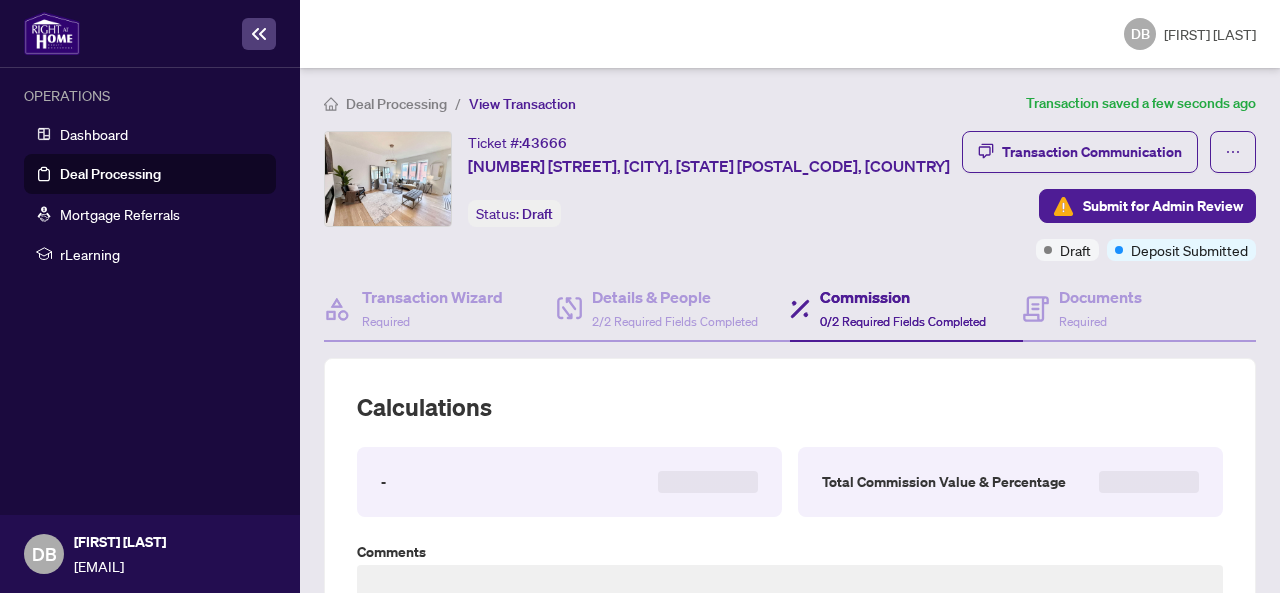 type on "**********" 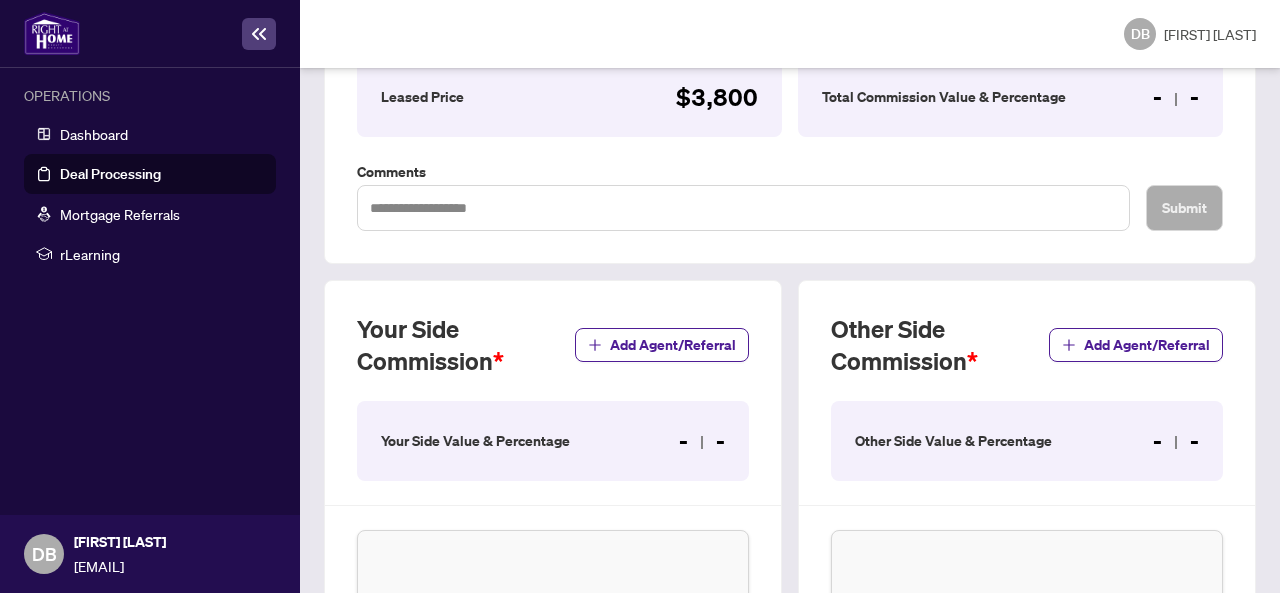 scroll, scrollTop: 500, scrollLeft: 0, axis: vertical 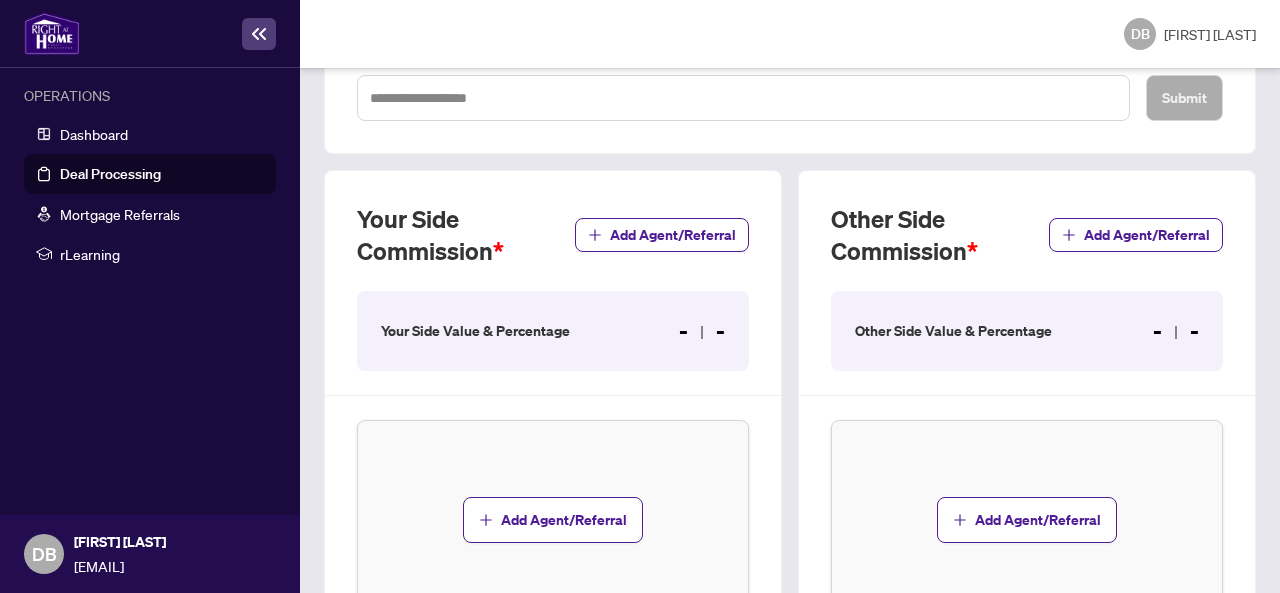 click on "Your Side Value & Percentage -     -" at bounding box center [553, 331] 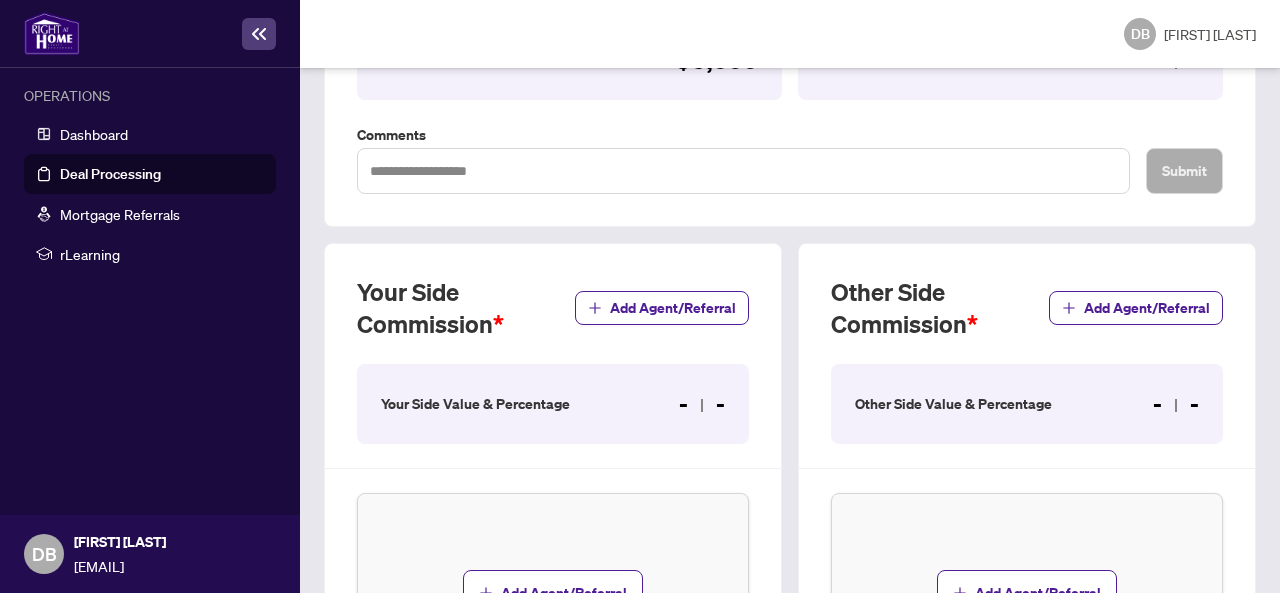 scroll, scrollTop: 436, scrollLeft: 0, axis: vertical 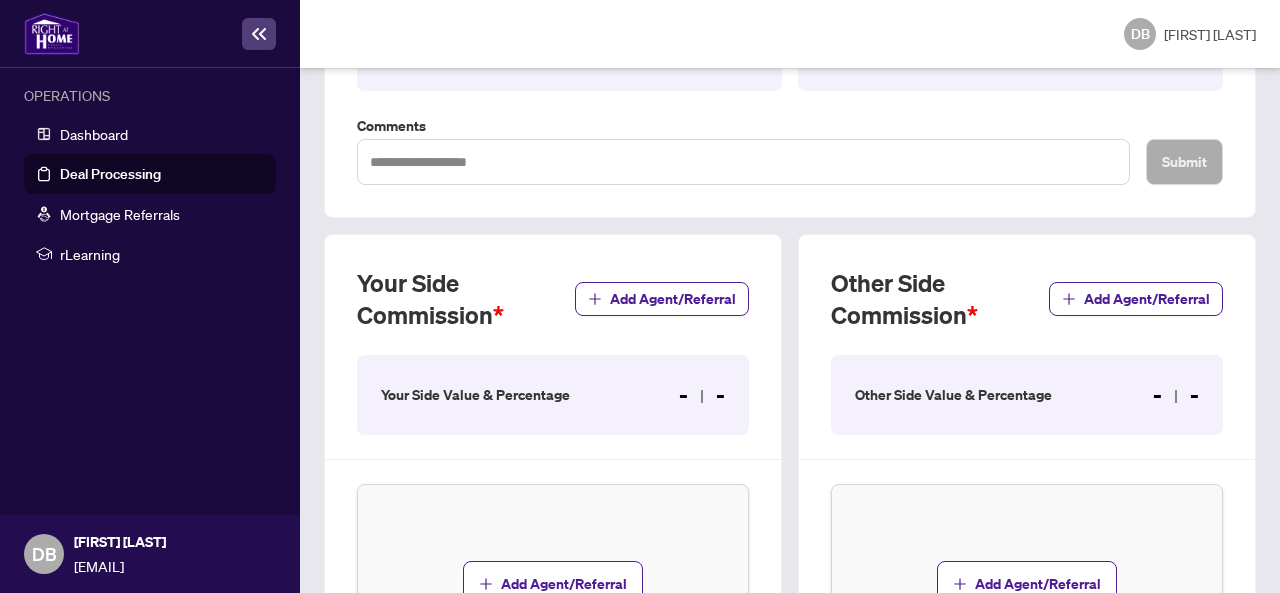 click on "Add Agent/Referral" at bounding box center [662, 311] 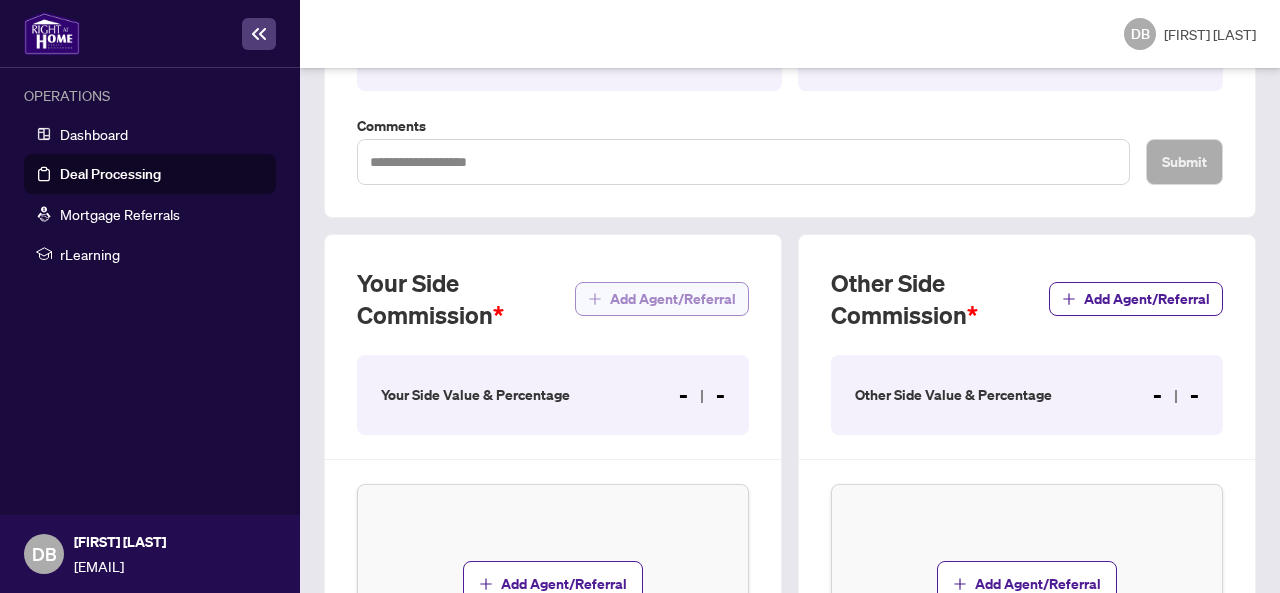 click on "Add Agent/Referral" at bounding box center (673, 299) 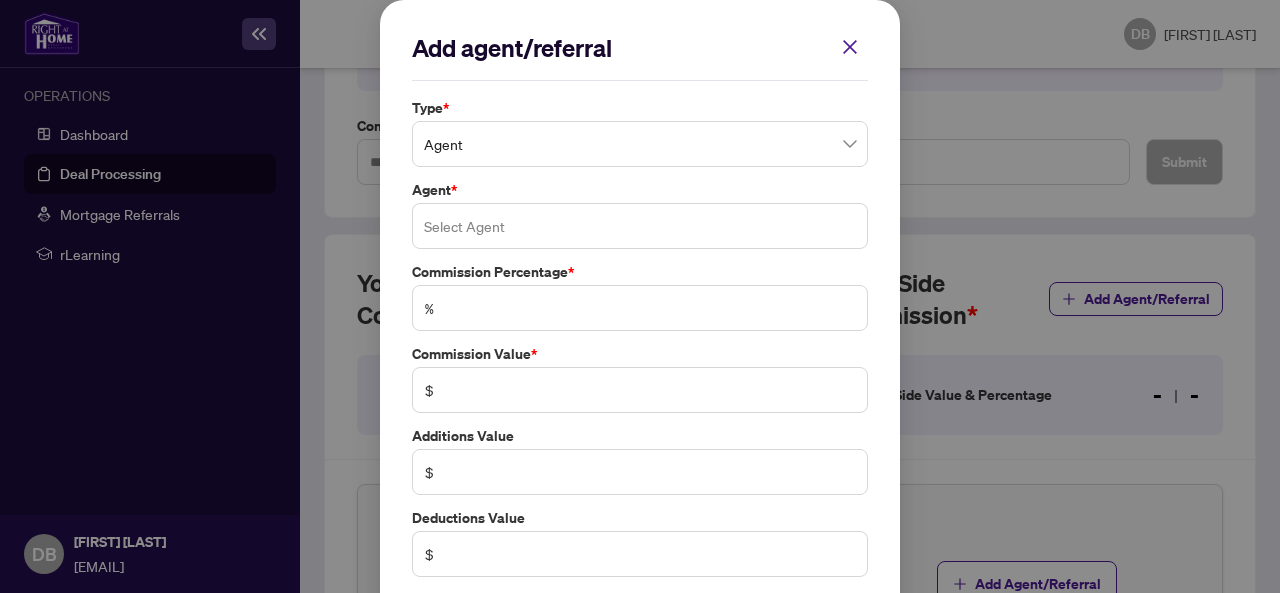 click at bounding box center [640, 226] 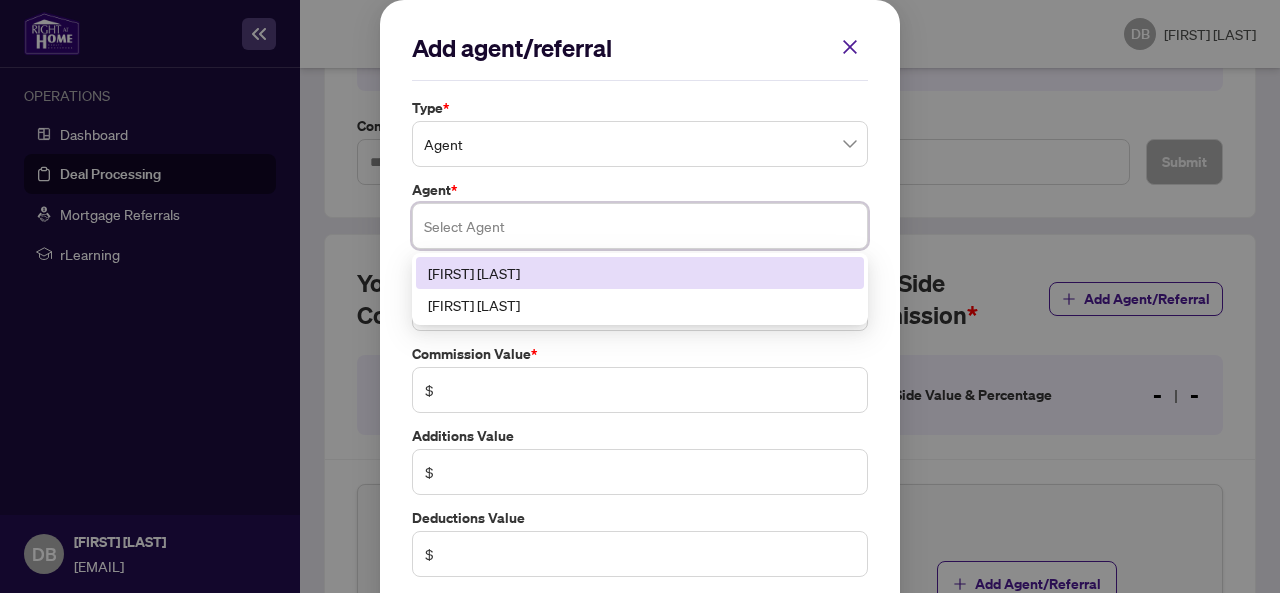 click on "[FIRST] [LAST]" at bounding box center [640, 273] 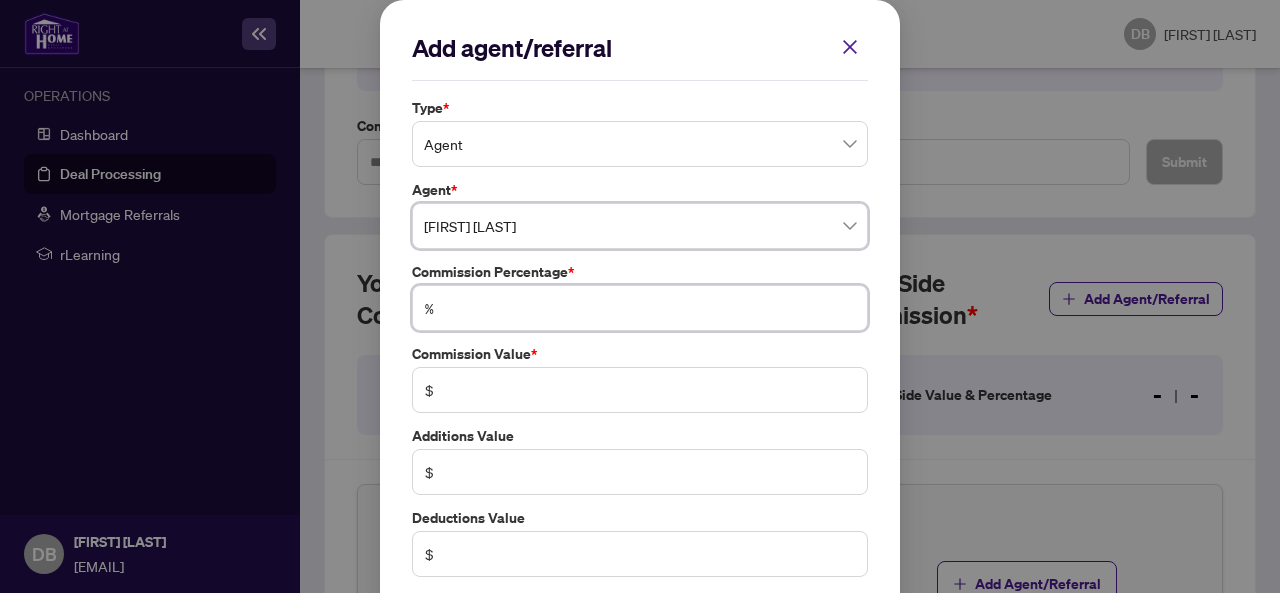 click at bounding box center (650, 308) 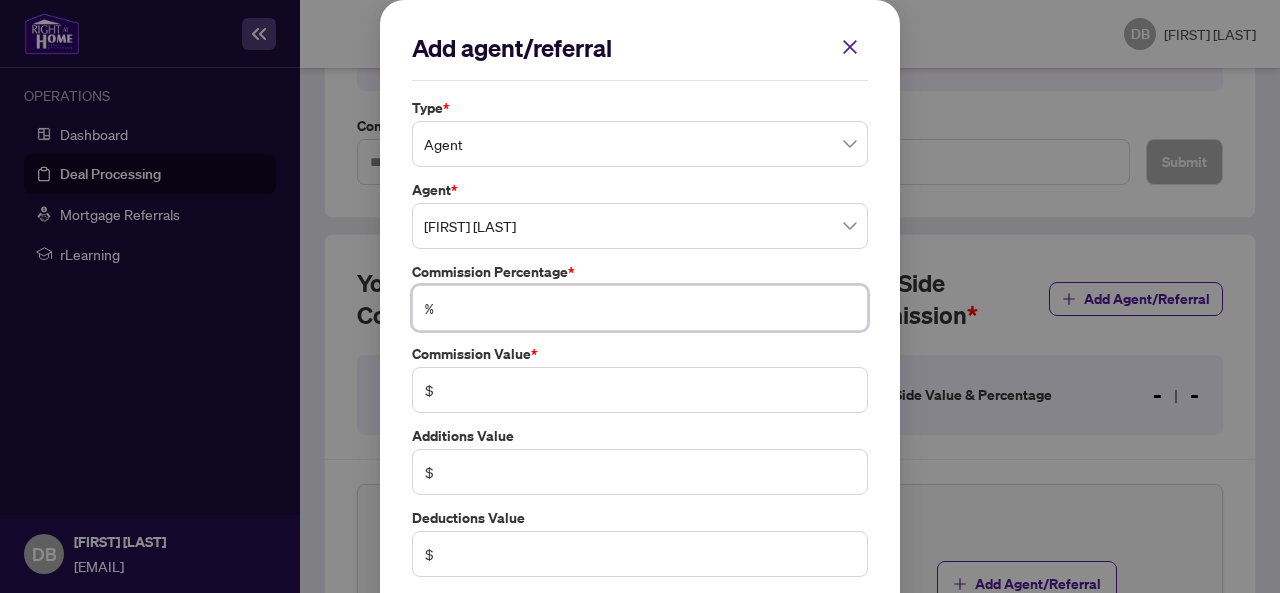 type on "*" 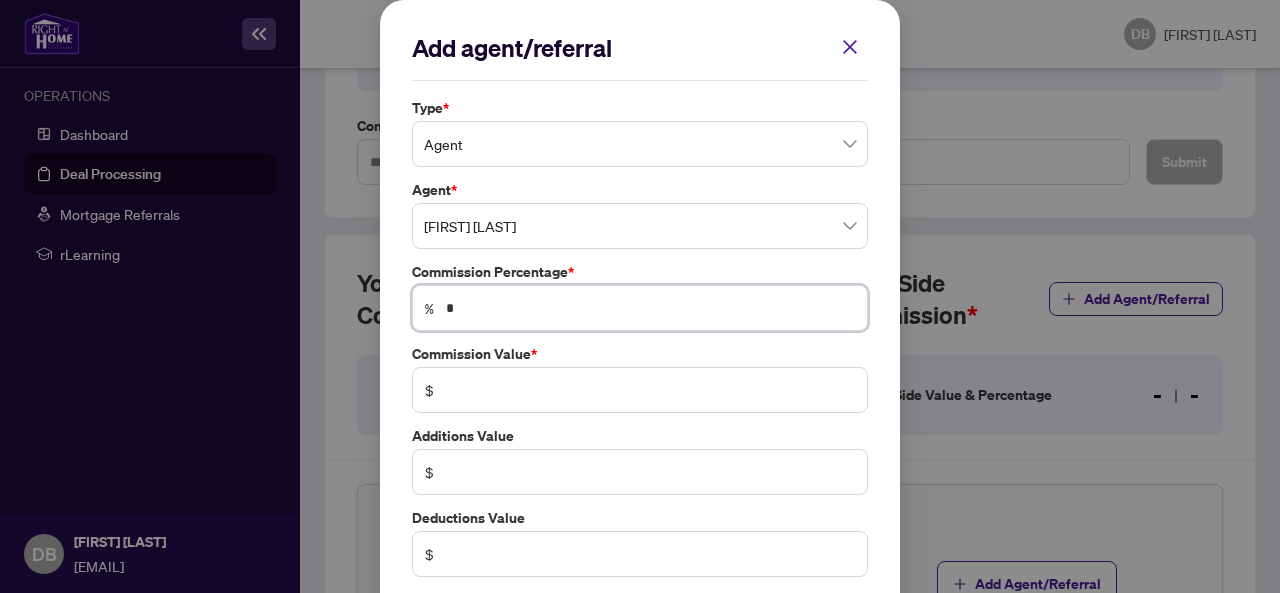 type on "**" 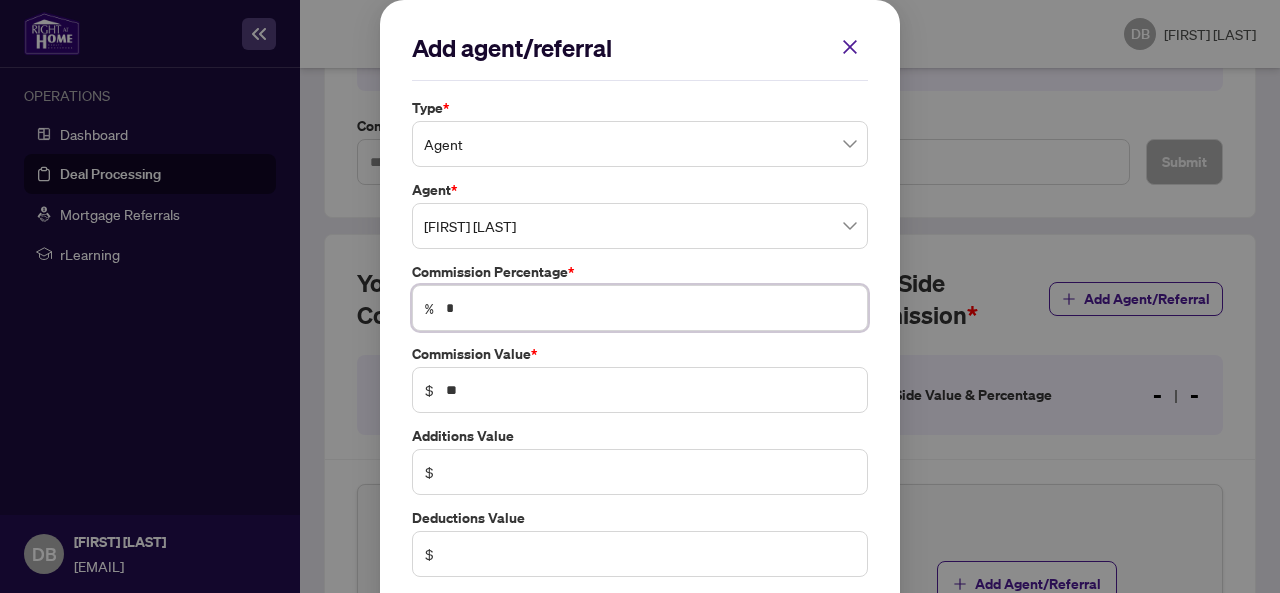 type on "**" 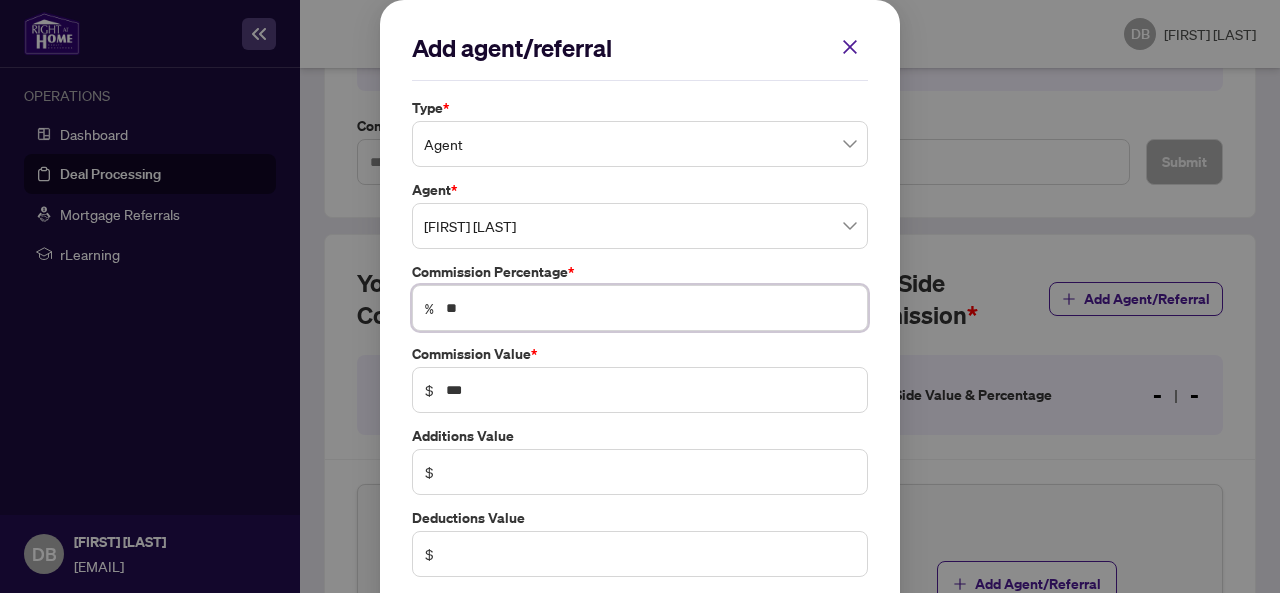 type on "*" 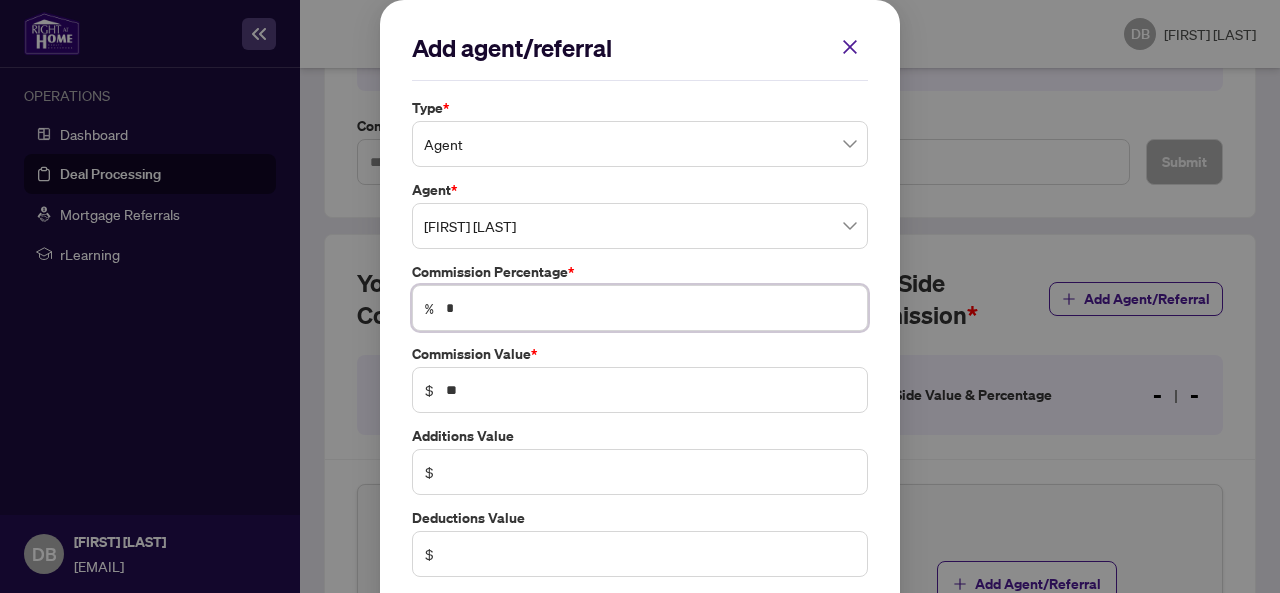 type 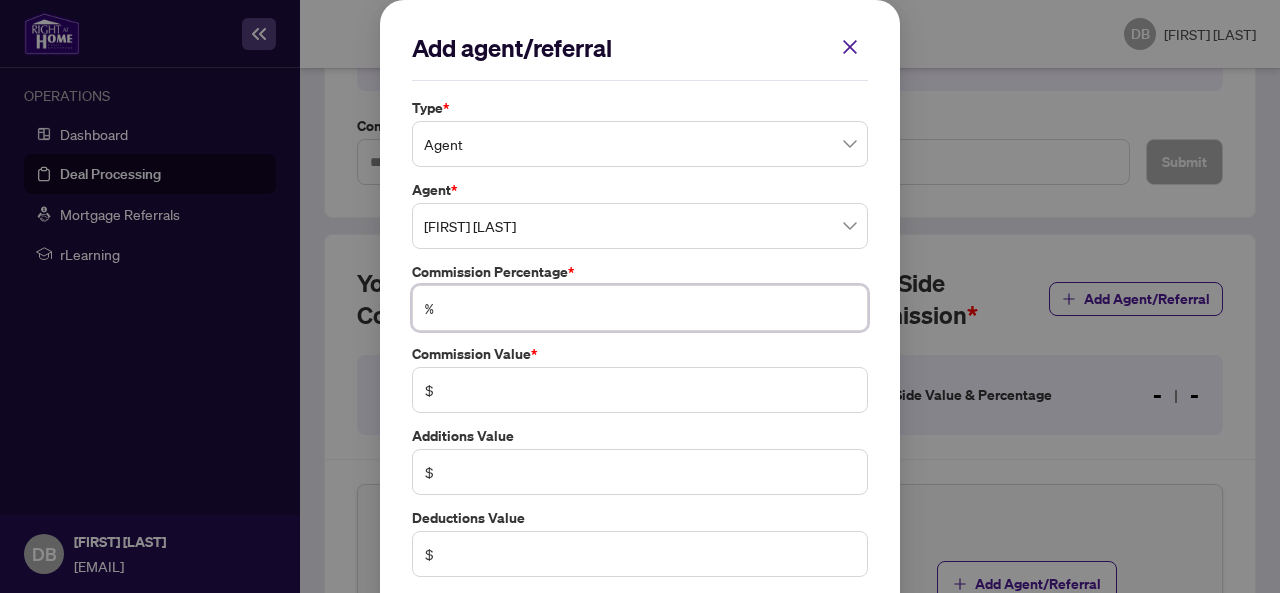 type on "*" 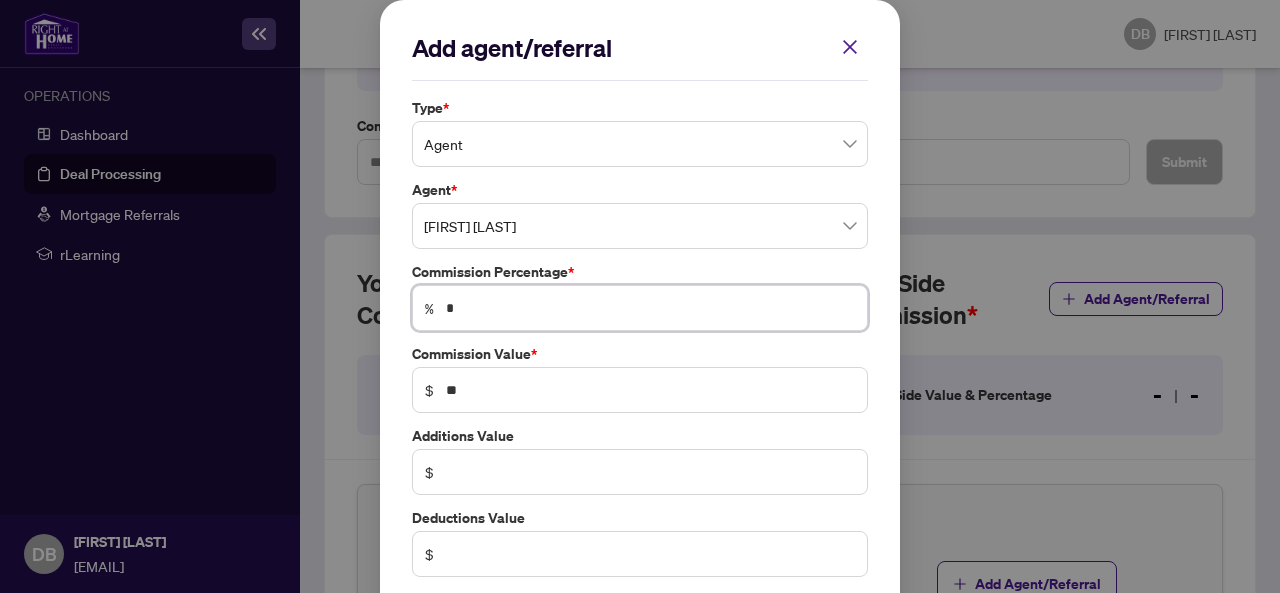 type on "**" 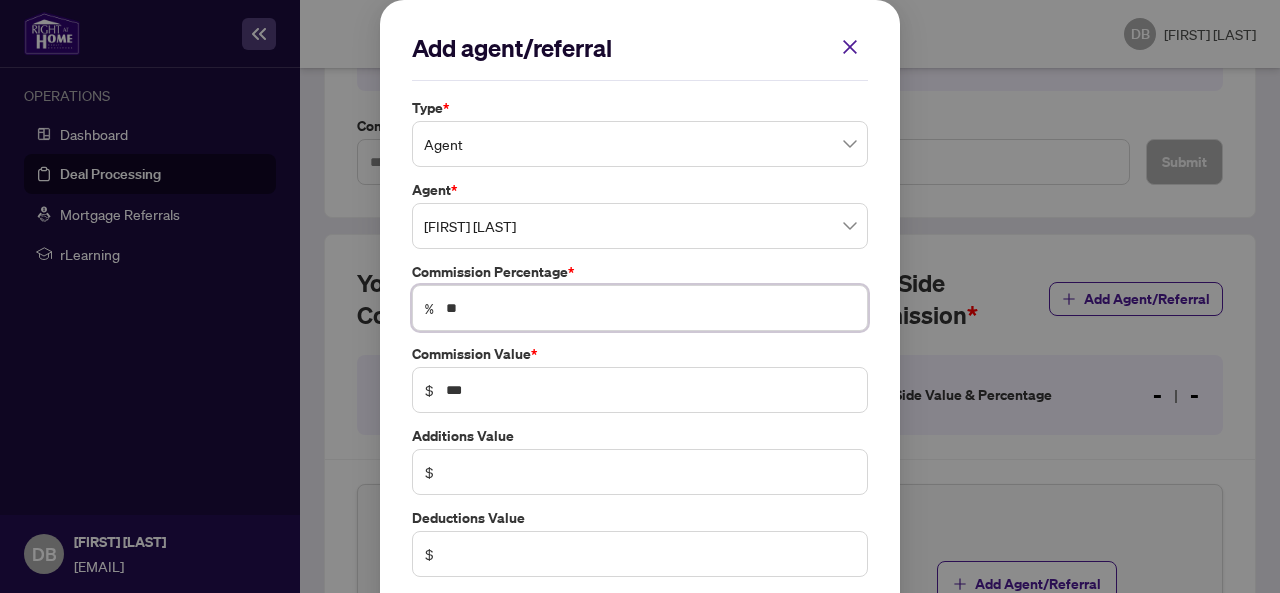 type on "*" 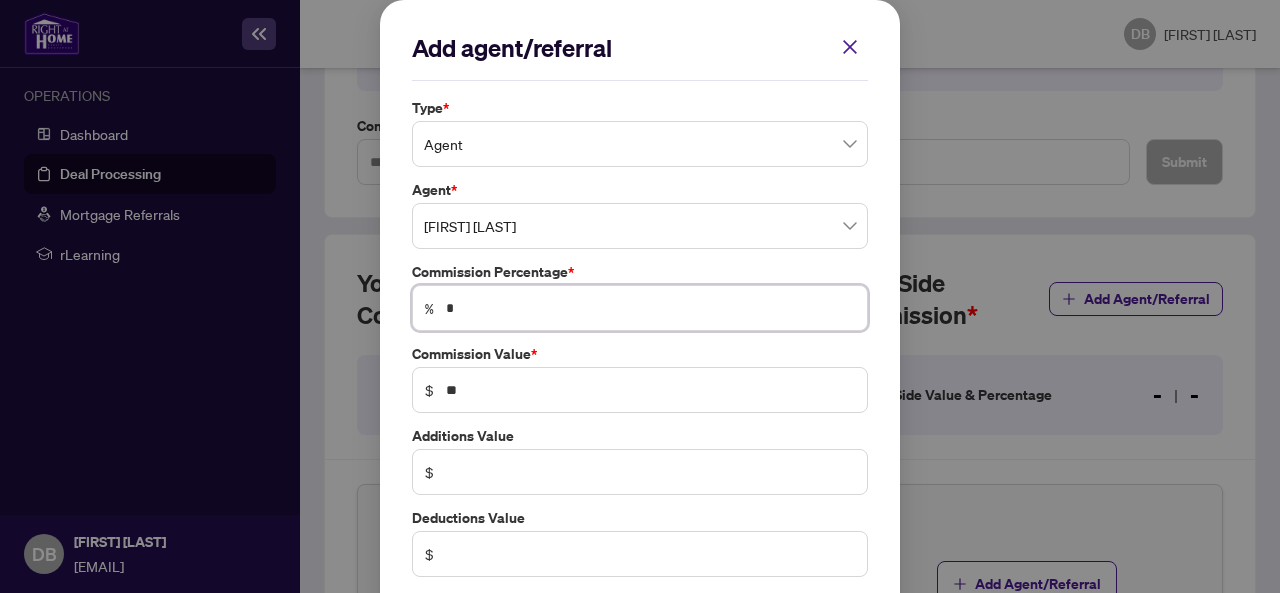 type 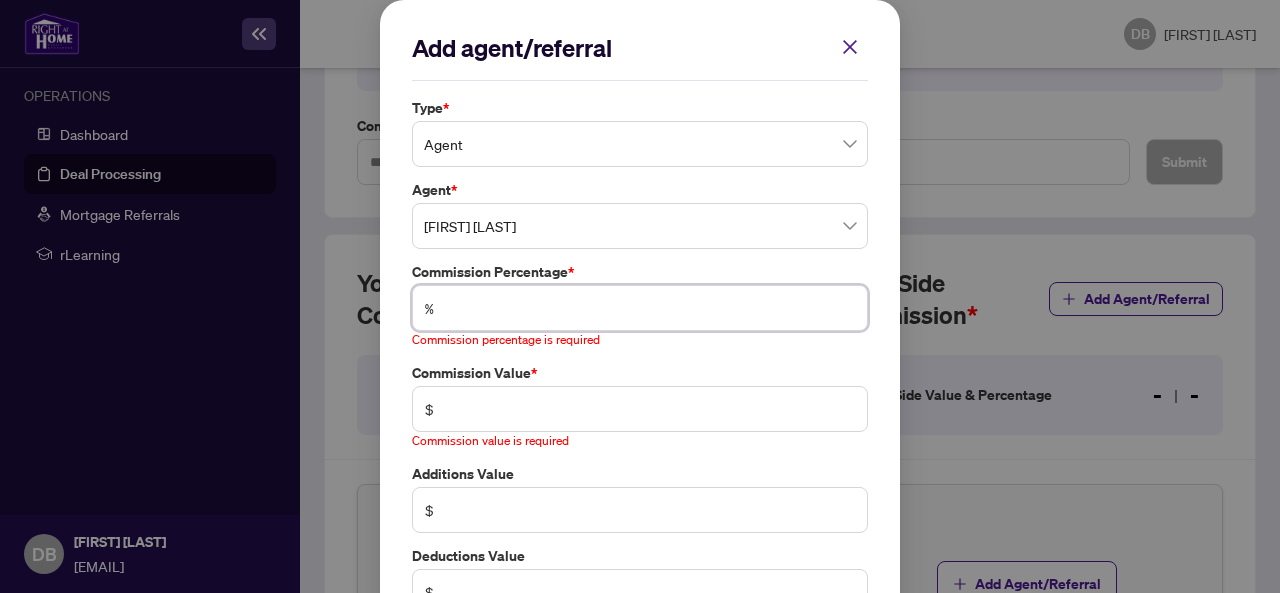 type on "*" 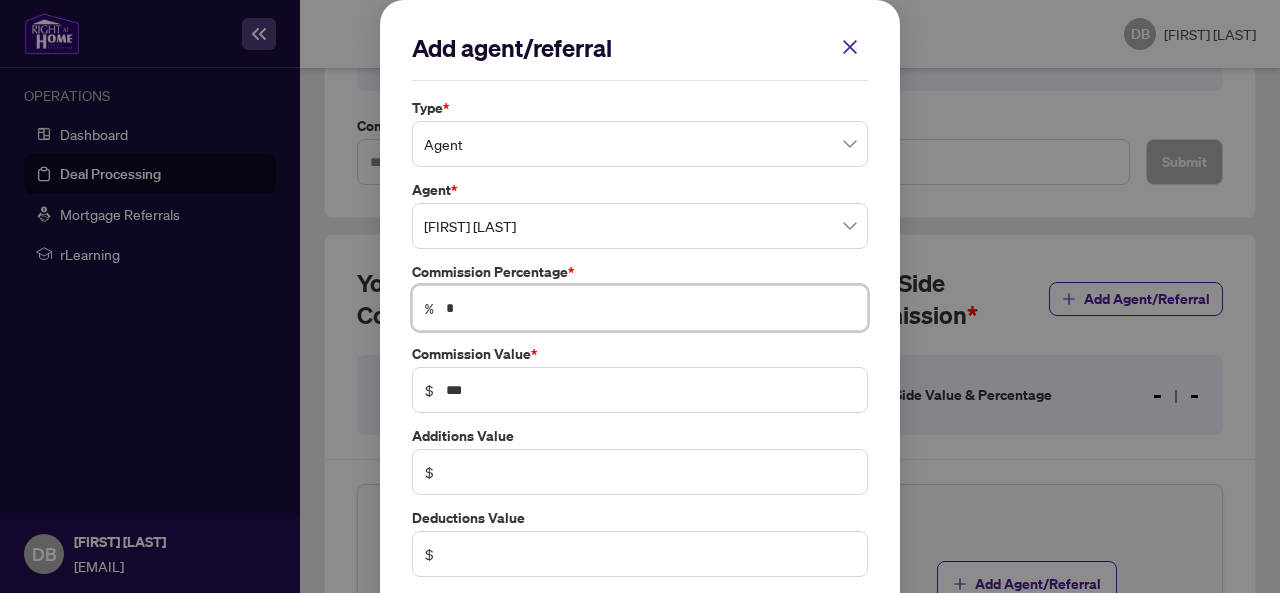 type on "**" 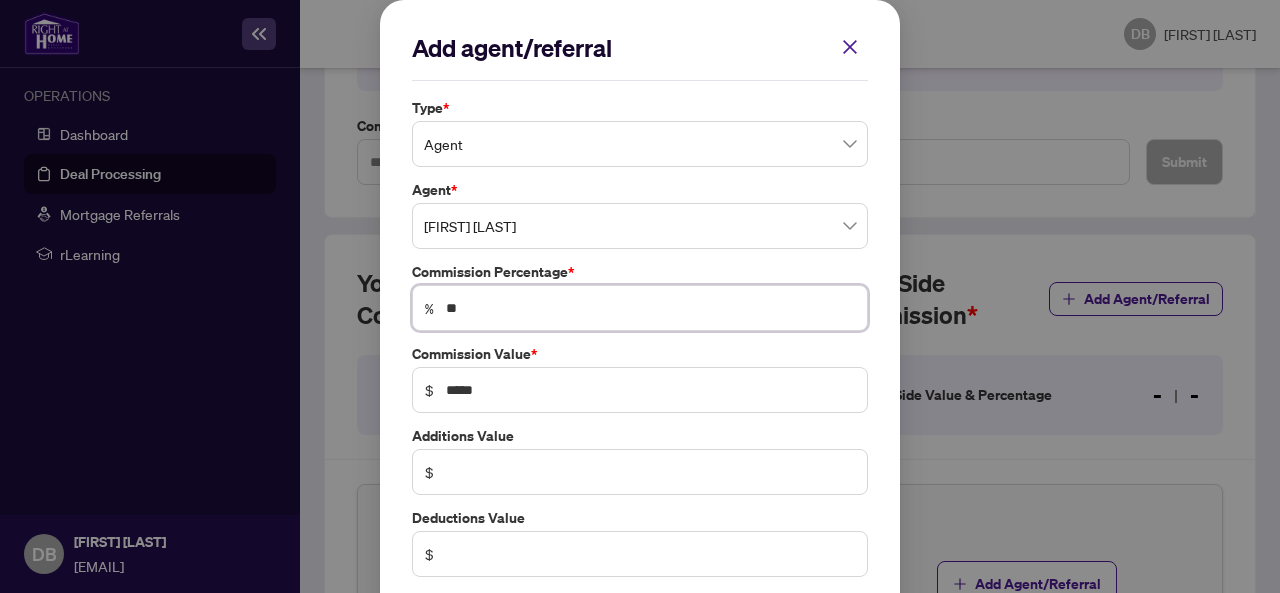 type on "**" 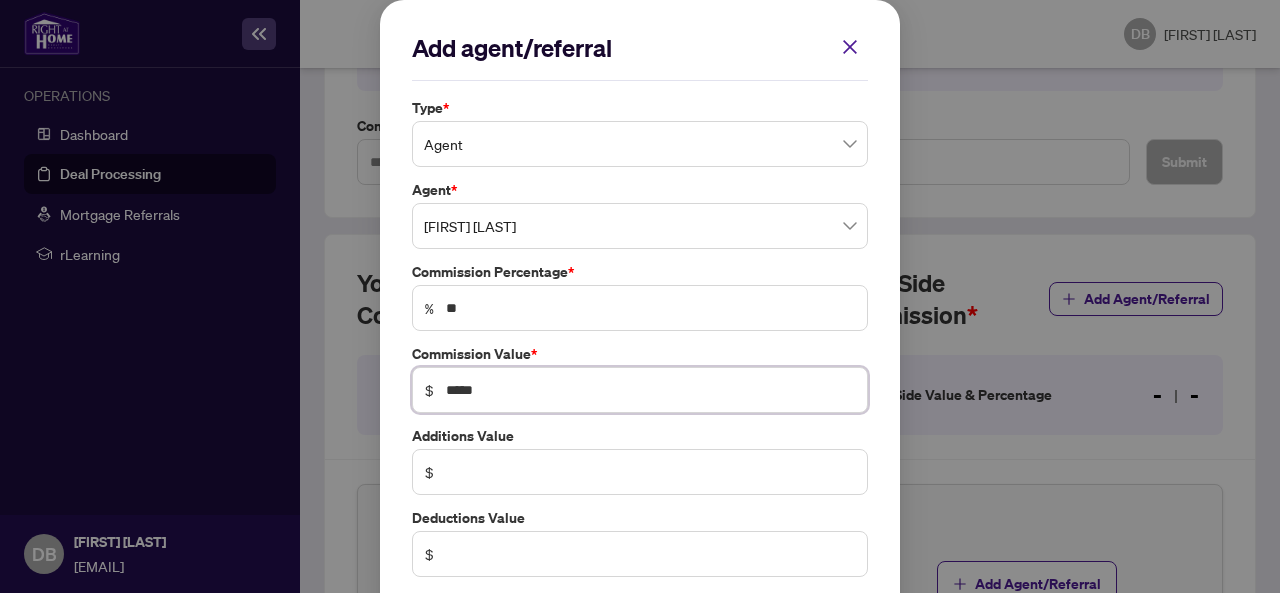 scroll, scrollTop: 94, scrollLeft: 0, axis: vertical 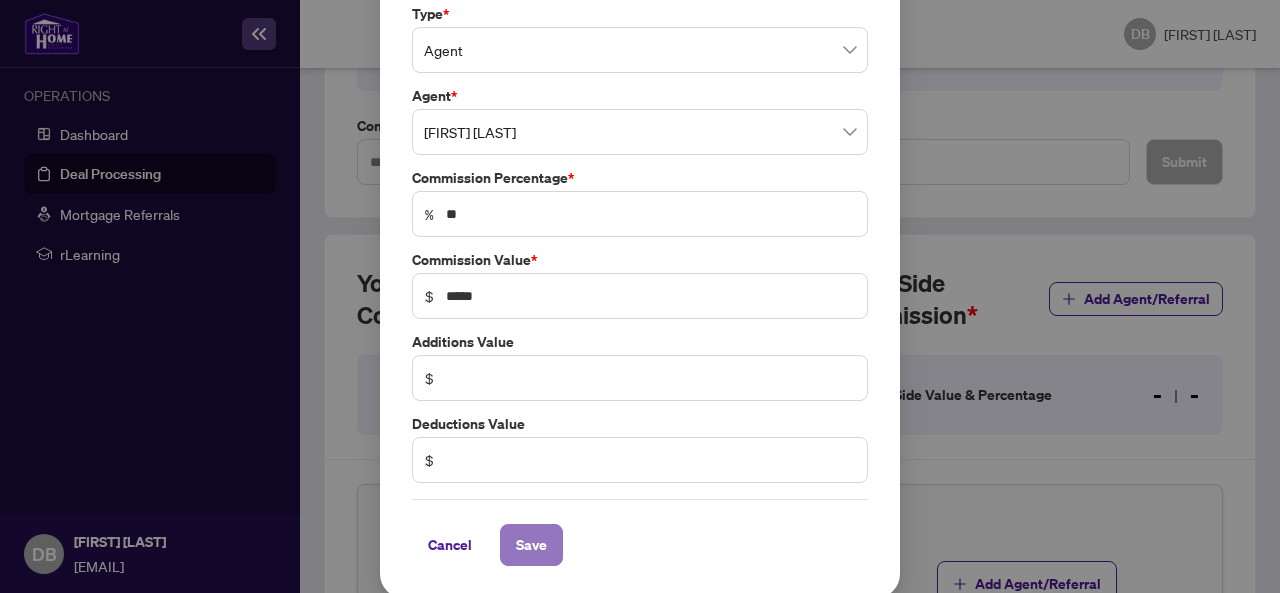 click on "Save" at bounding box center (531, 545) 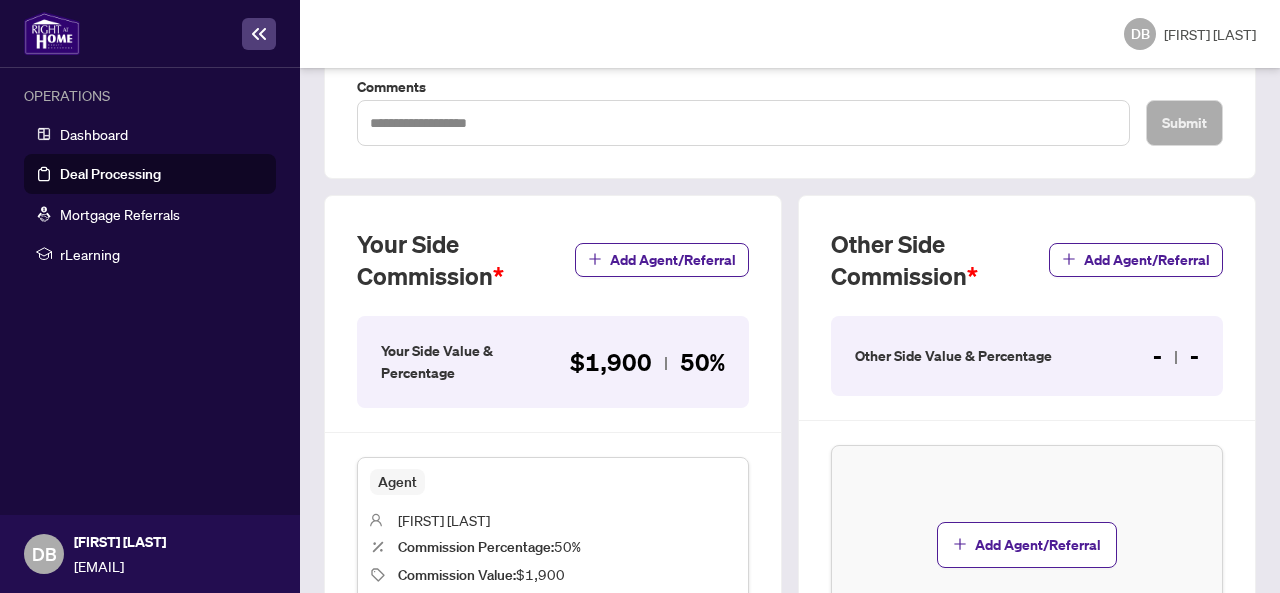 scroll, scrollTop: 436, scrollLeft: 0, axis: vertical 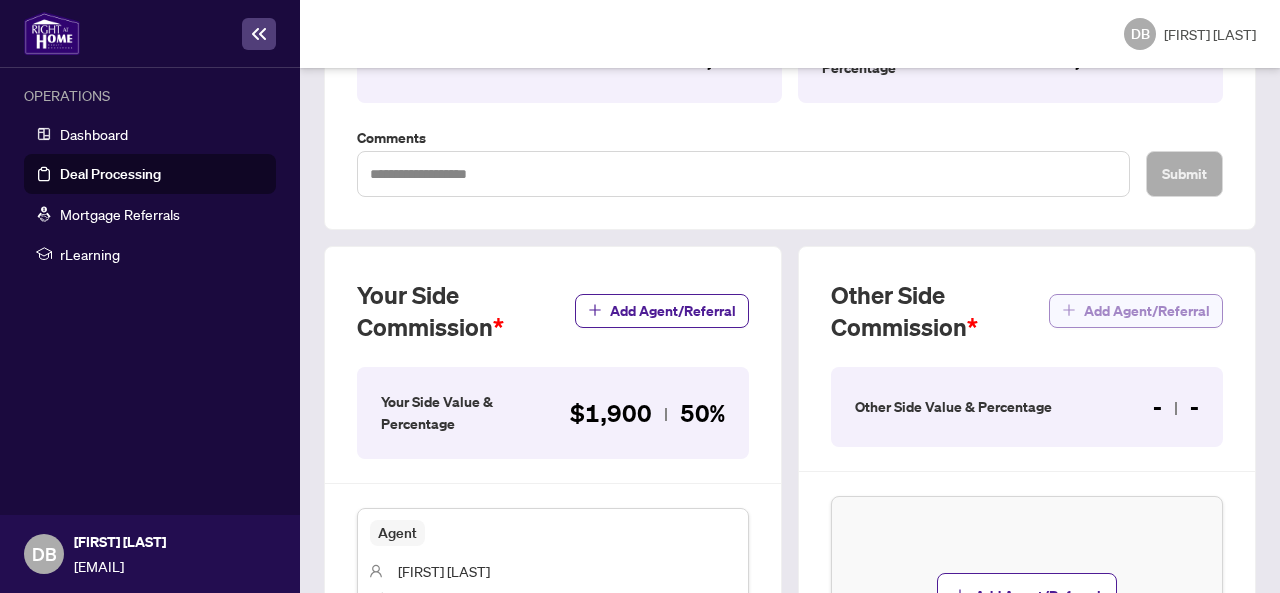 click on "Add Agent/Referral" at bounding box center [1147, 311] 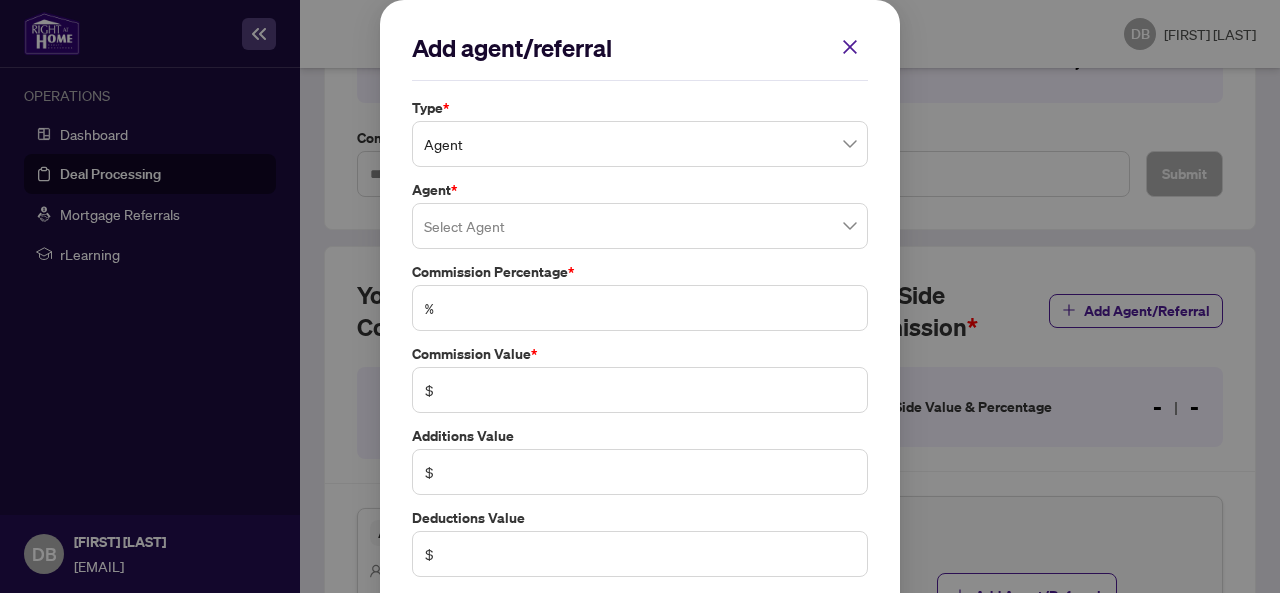 click at bounding box center (640, 226) 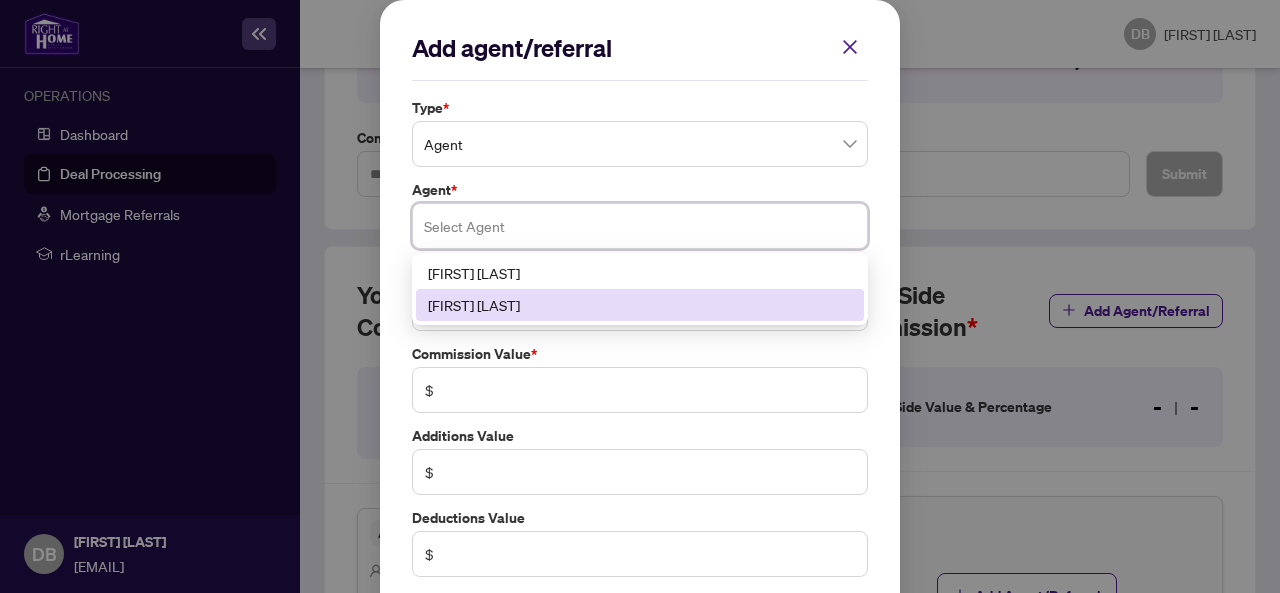 click on "[FIRST] [LAST]" at bounding box center [640, 305] 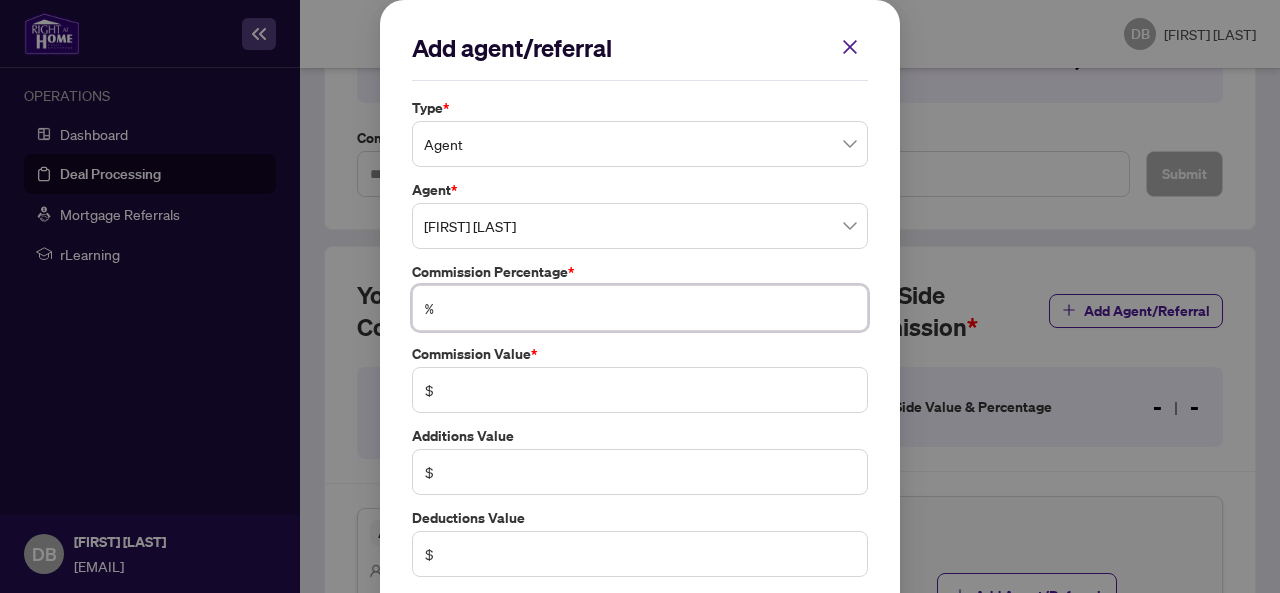 click at bounding box center [650, 308] 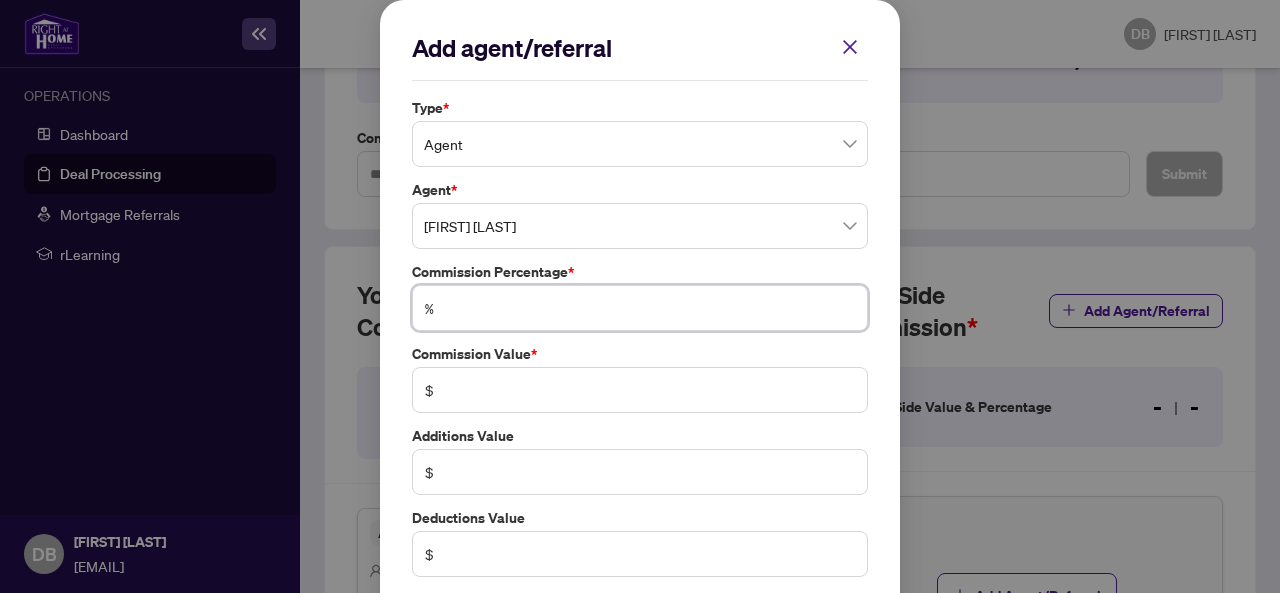 type on "*" 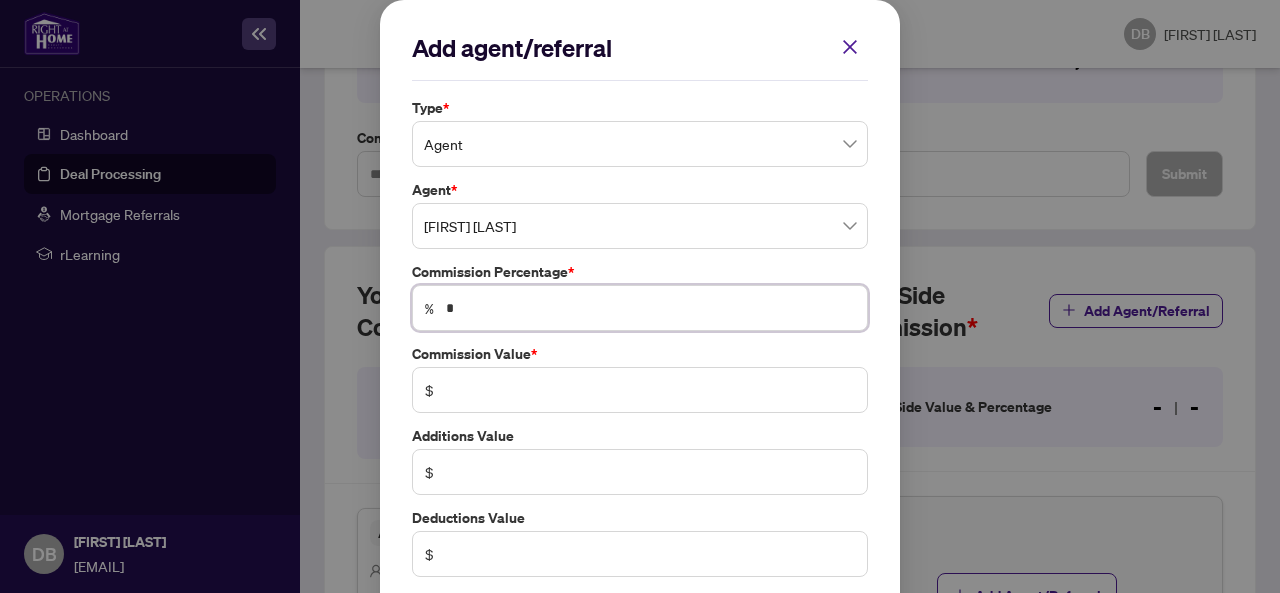 type on "***" 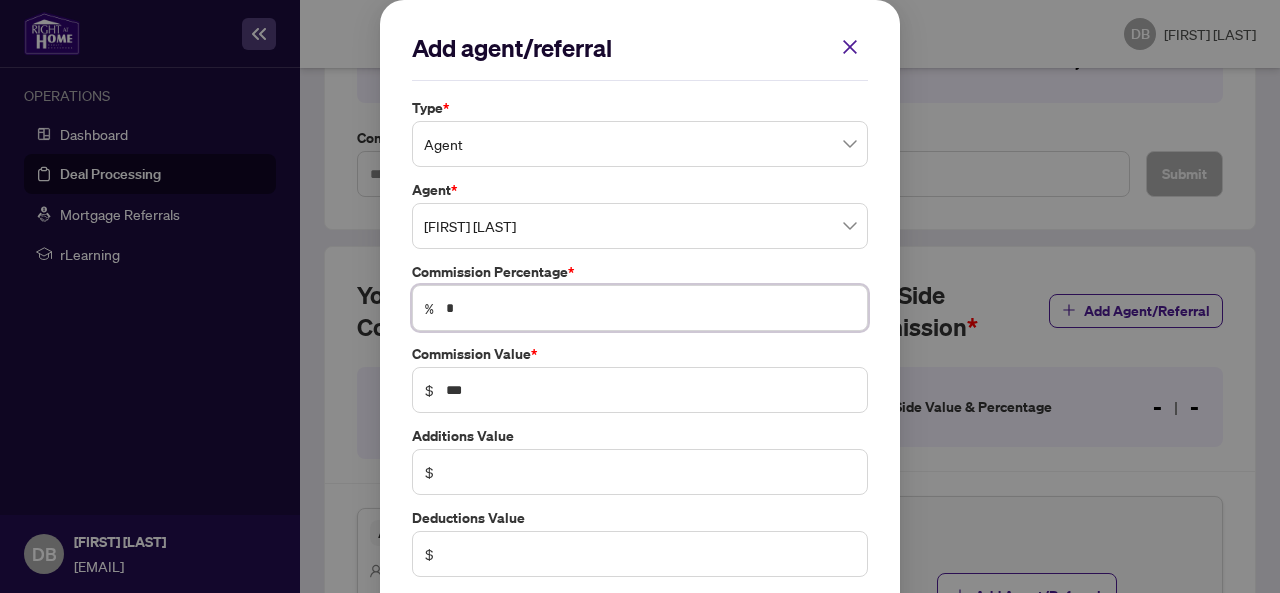 type on "**" 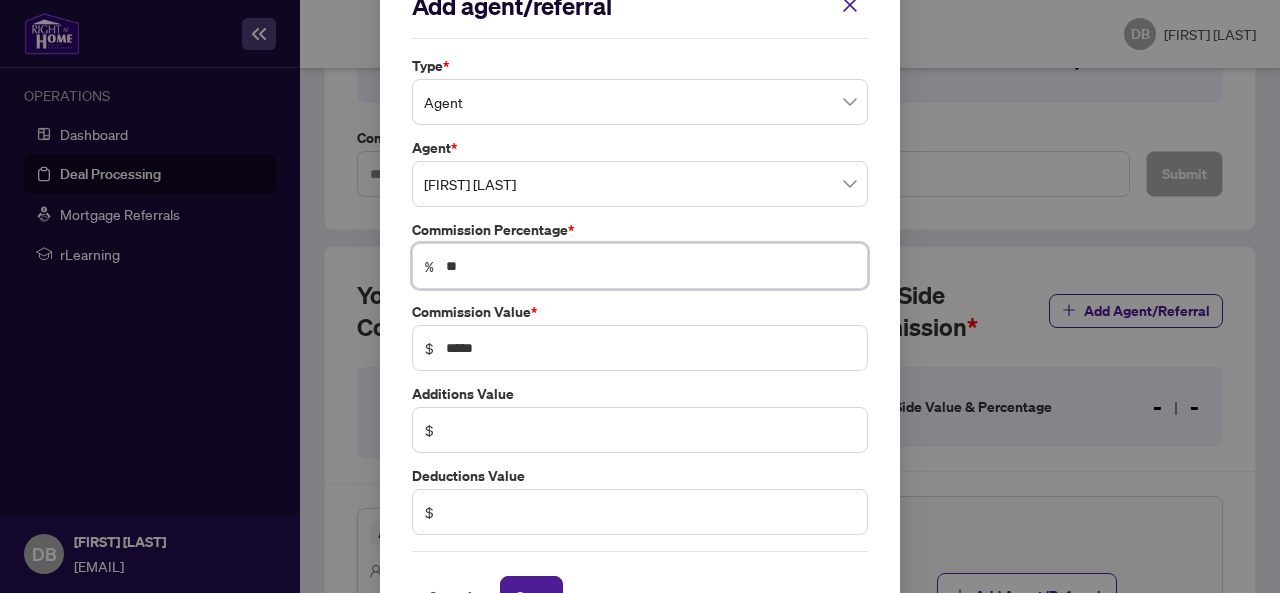 scroll, scrollTop: 94, scrollLeft: 0, axis: vertical 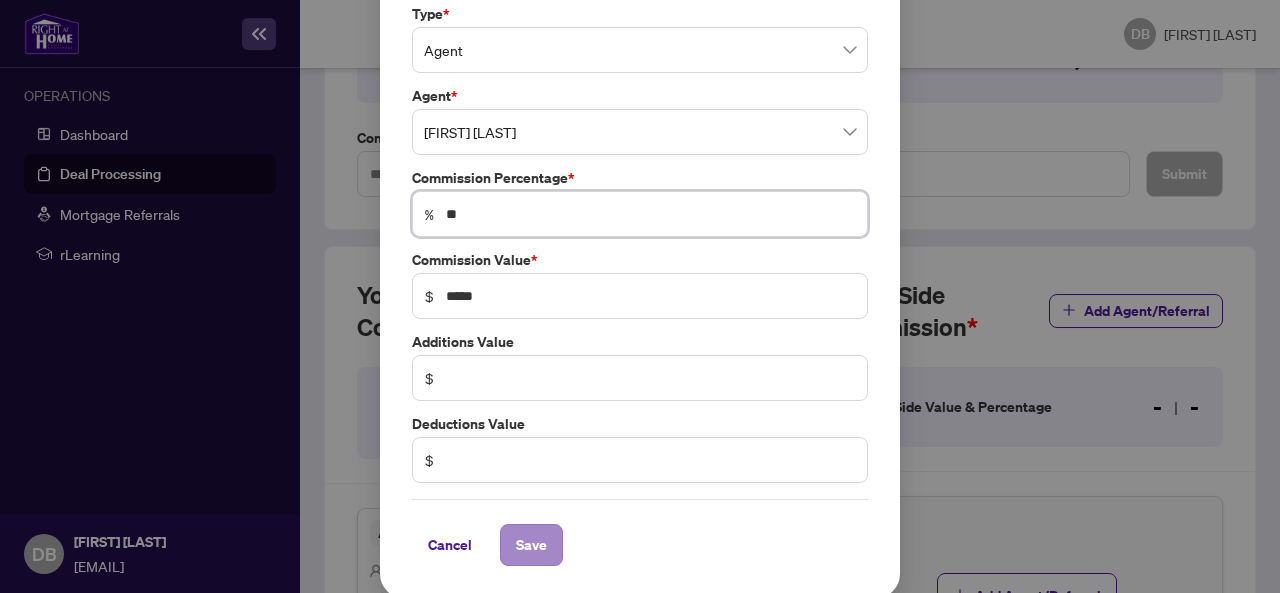 type on "**" 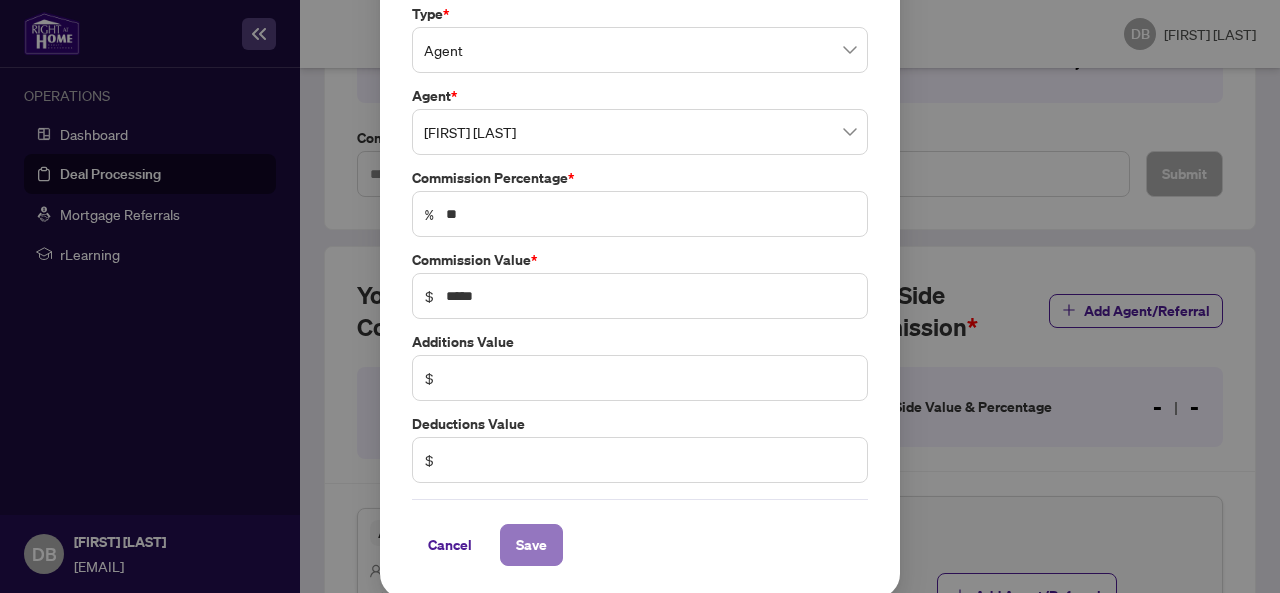 drag, startPoint x: 508, startPoint y: 545, endPoint x: 530, endPoint y: 535, distance: 24.166092 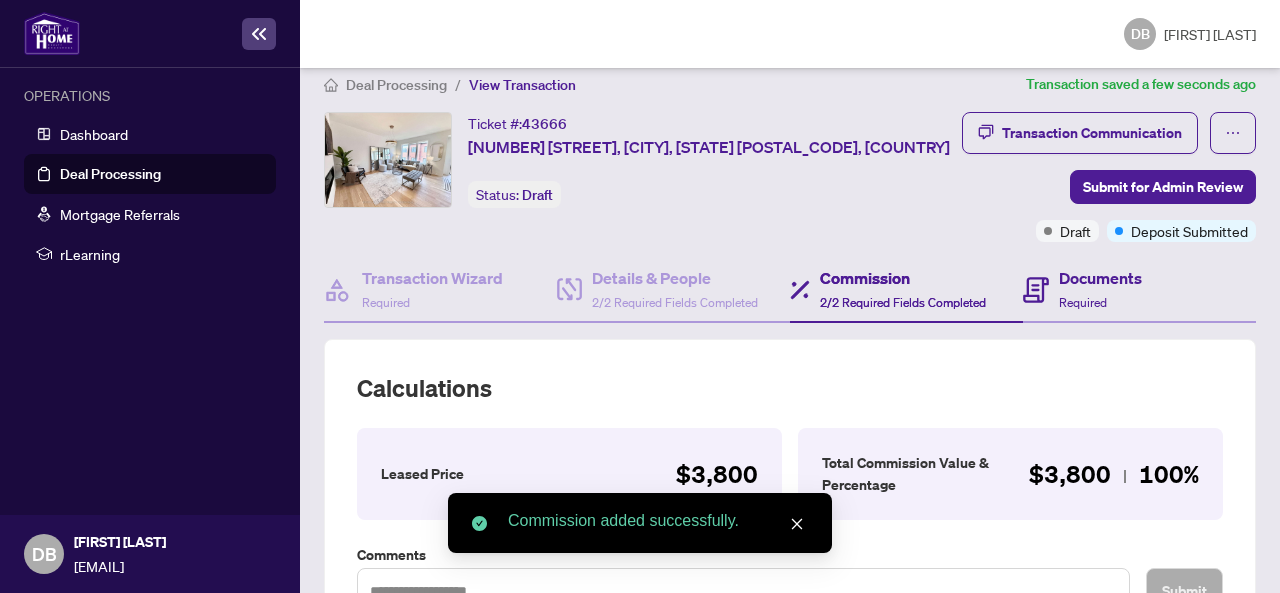 scroll, scrollTop: 0, scrollLeft: 0, axis: both 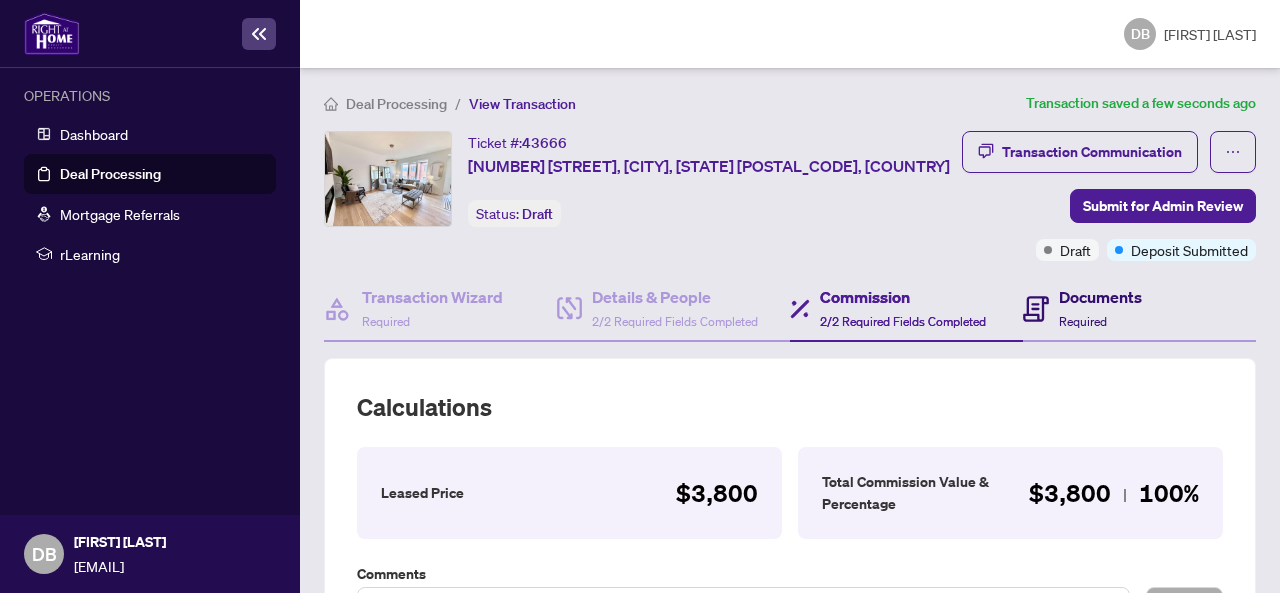 click on "Required" at bounding box center [1083, 321] 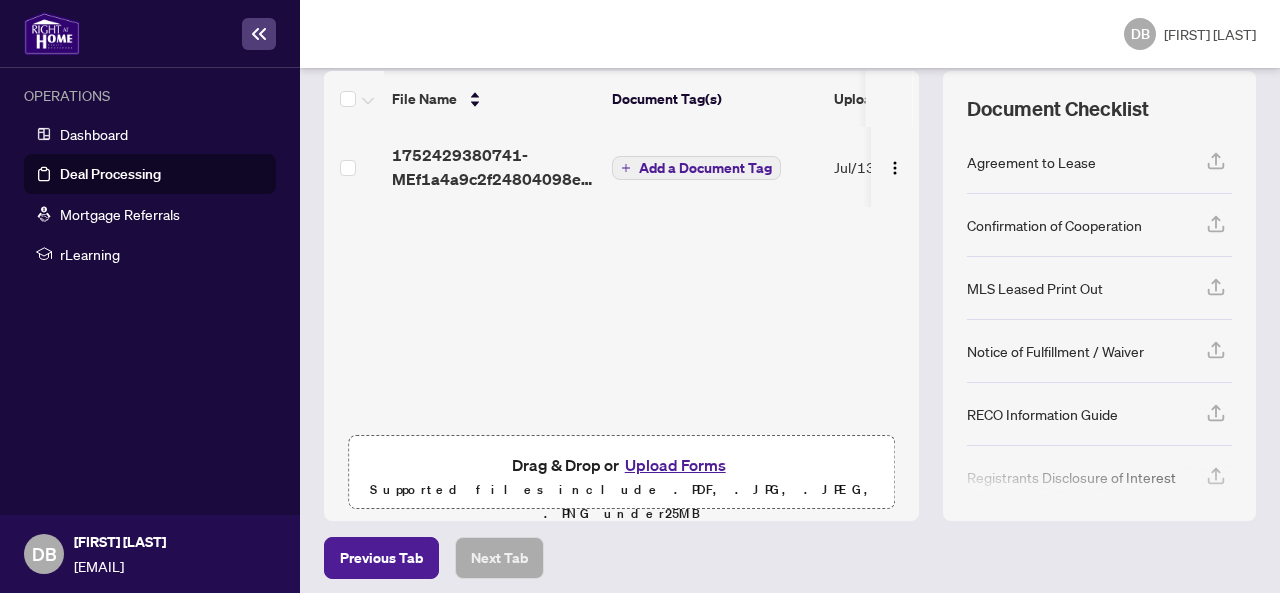 scroll, scrollTop: 293, scrollLeft: 0, axis: vertical 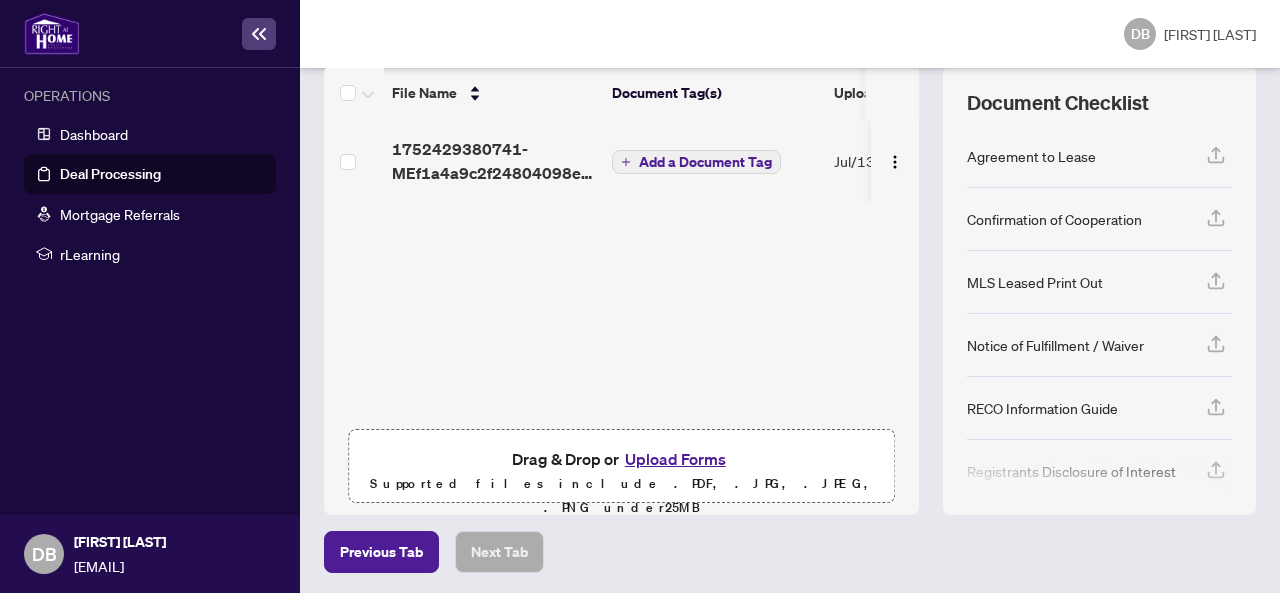 click on "Upload Forms" at bounding box center (675, 459) 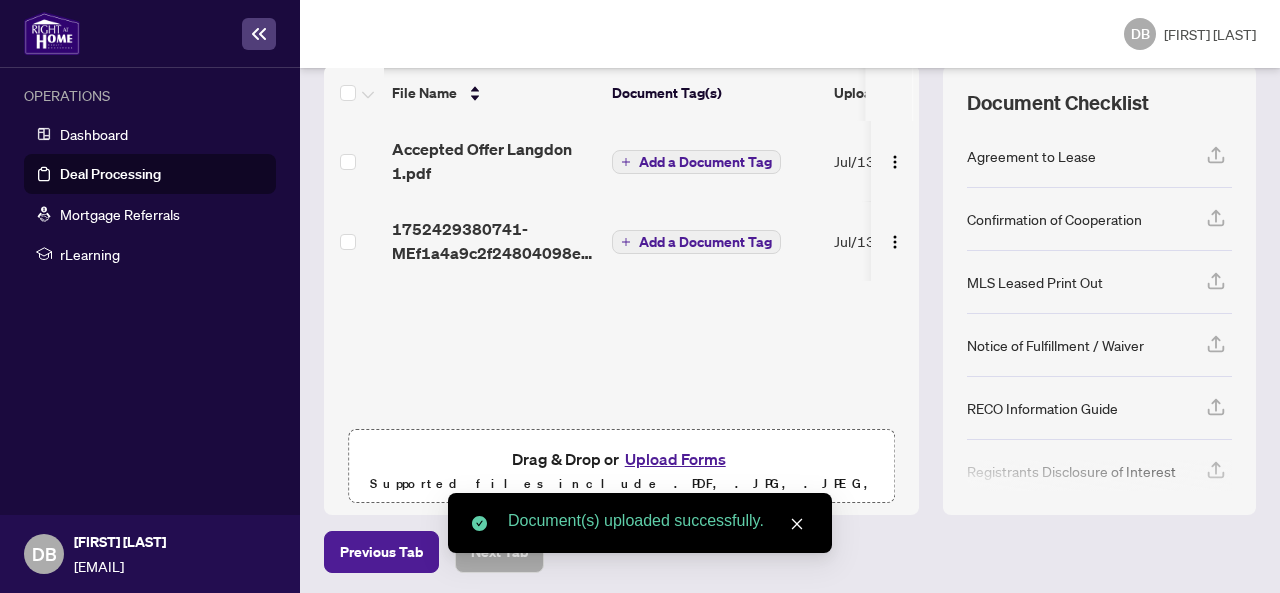 click 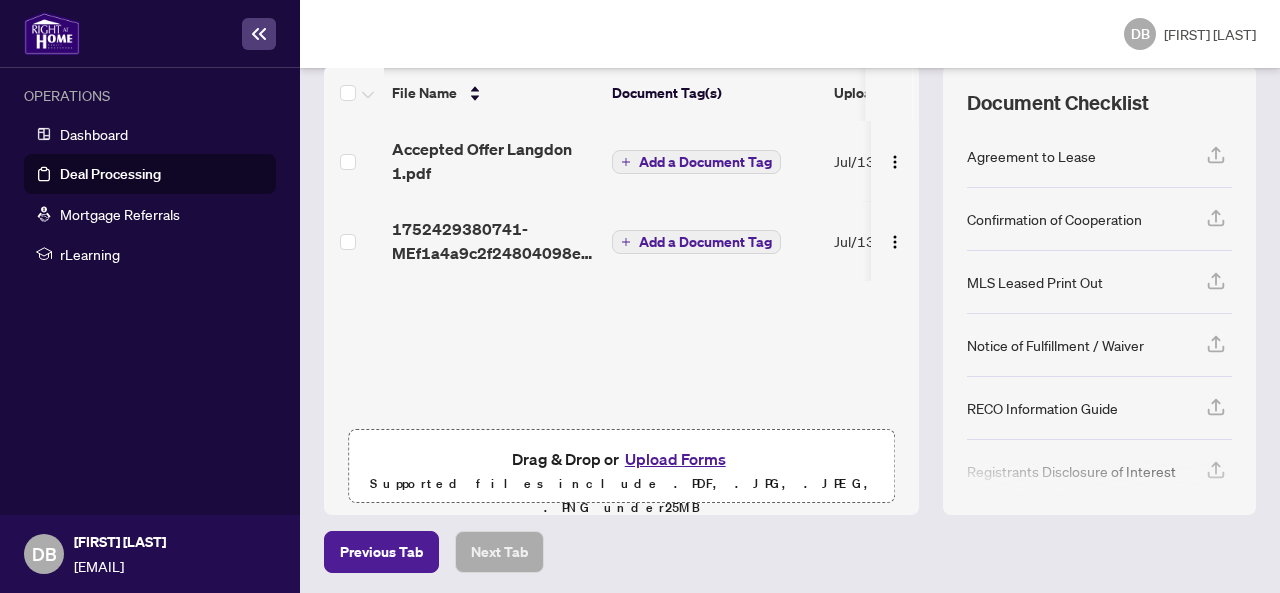 click on "Previous Tab Next Tab" at bounding box center [790, 552] 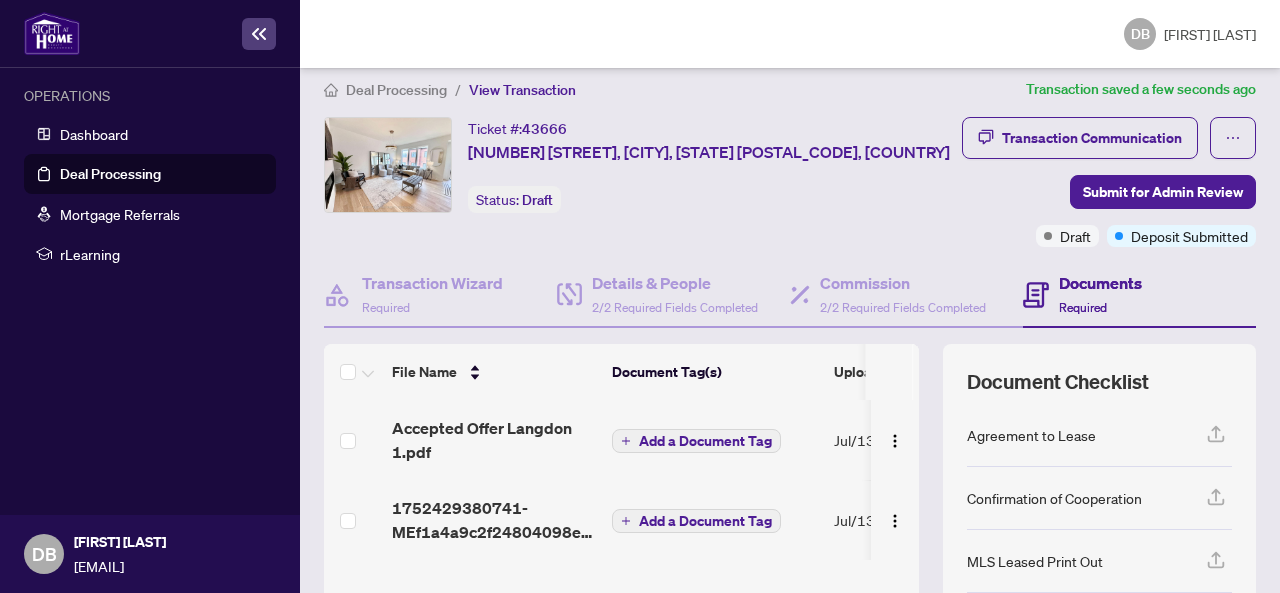 scroll, scrollTop: 0, scrollLeft: 0, axis: both 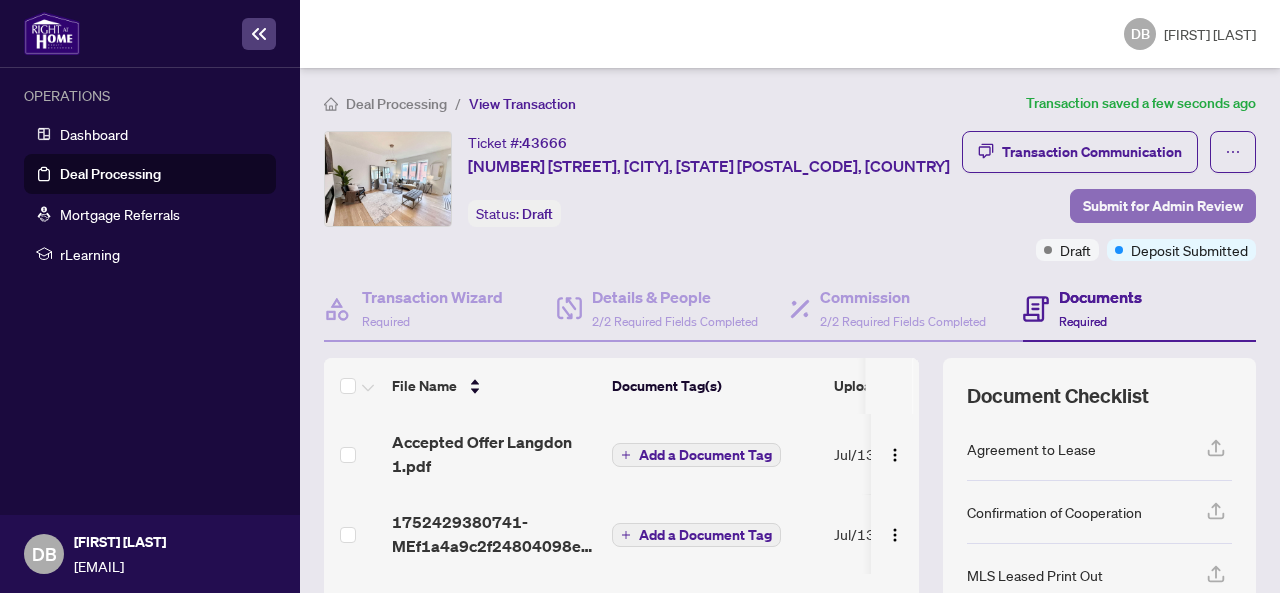 click on "Submit for Admin Review" at bounding box center [1163, 206] 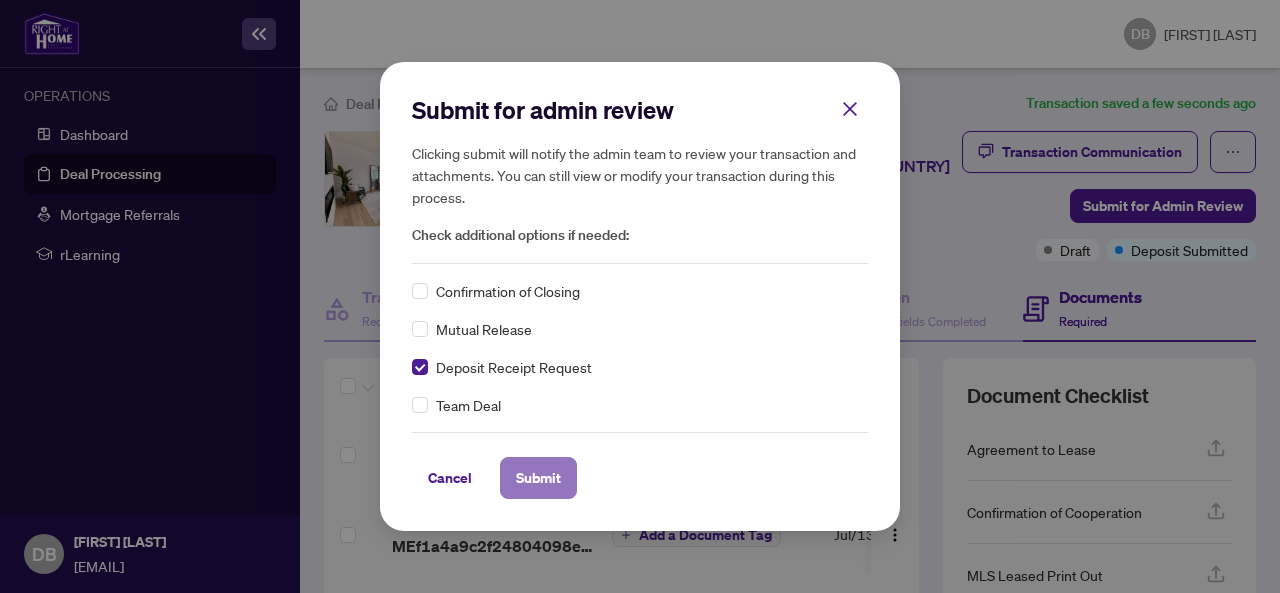 click on "Submit" at bounding box center [538, 478] 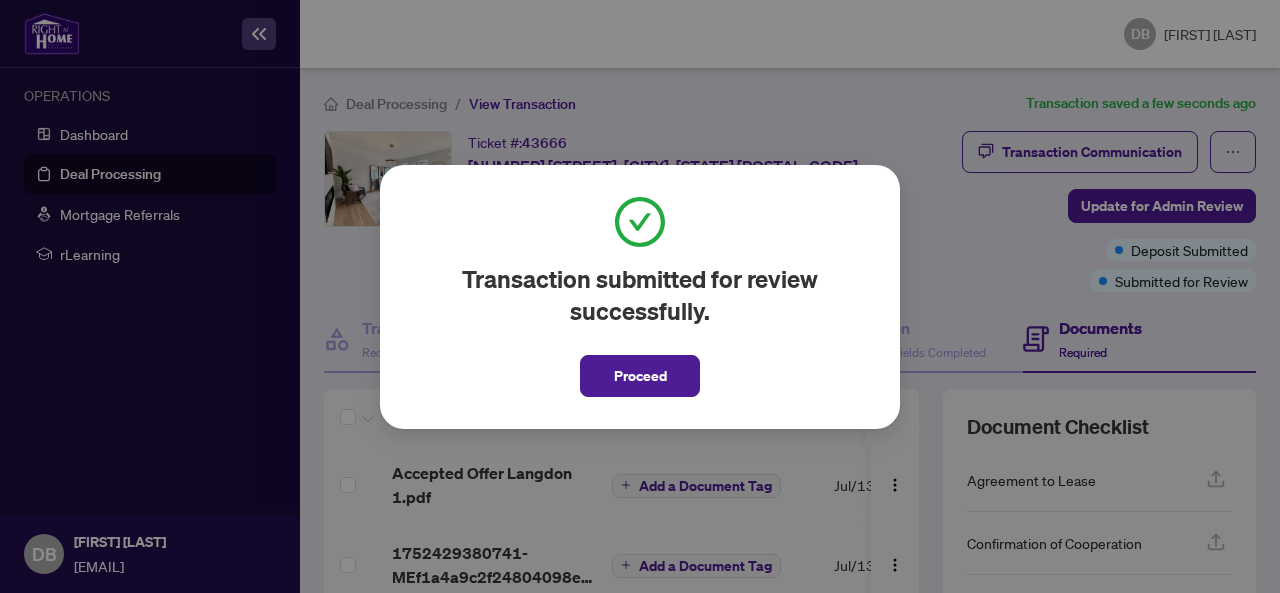 click on "Proceed" at bounding box center (640, 376) 